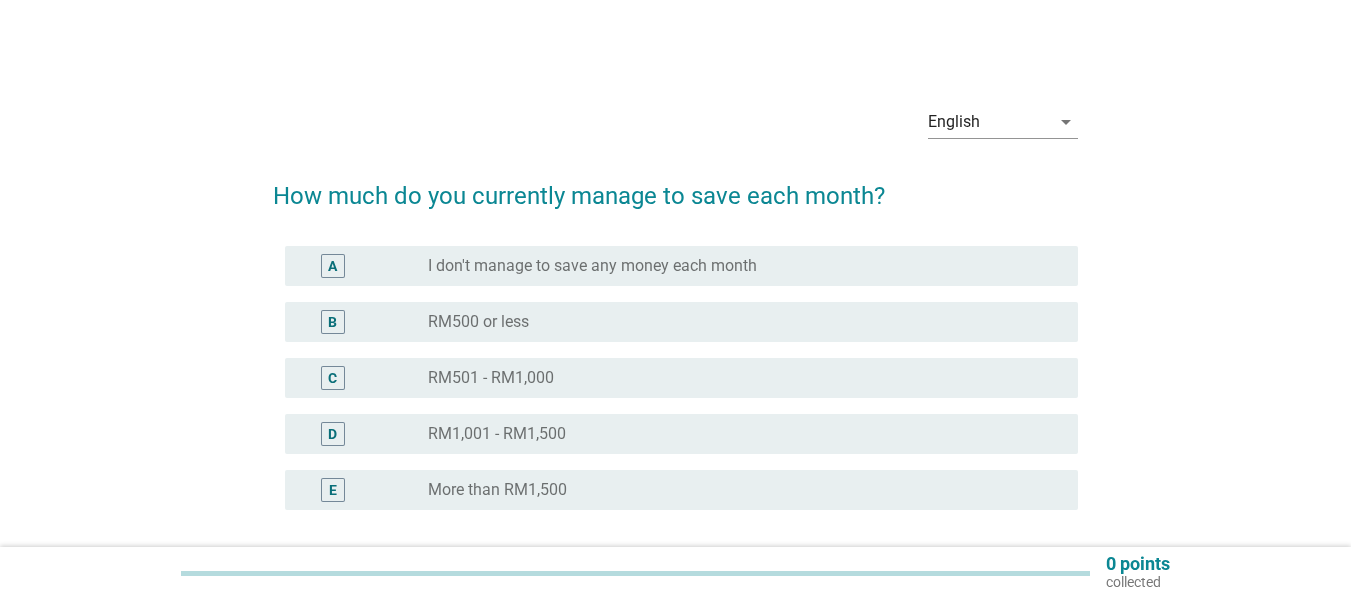 scroll, scrollTop: 0, scrollLeft: 0, axis: both 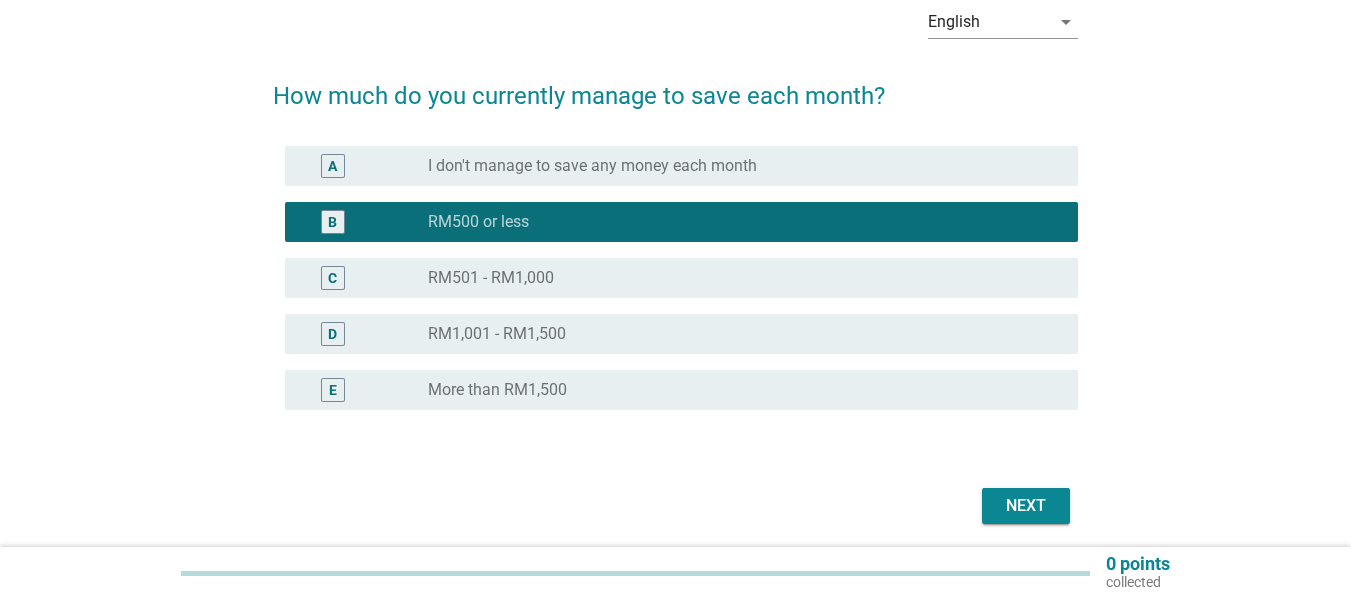 click on "Next" at bounding box center [1026, 506] 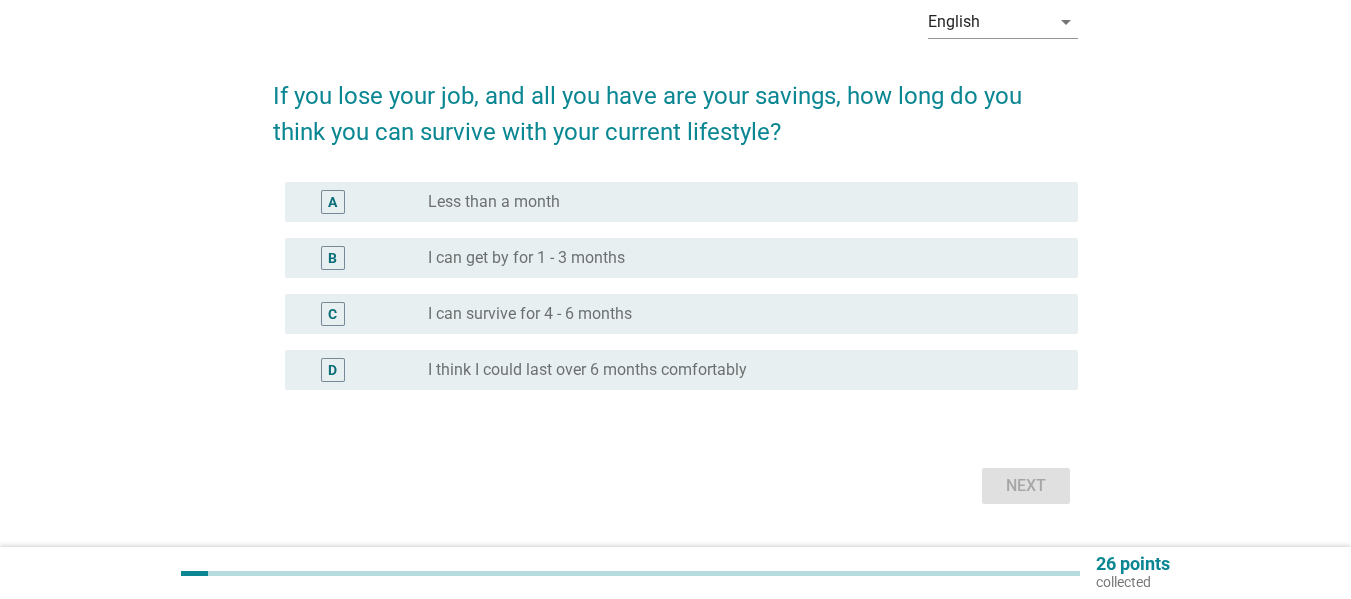 scroll, scrollTop: 0, scrollLeft: 0, axis: both 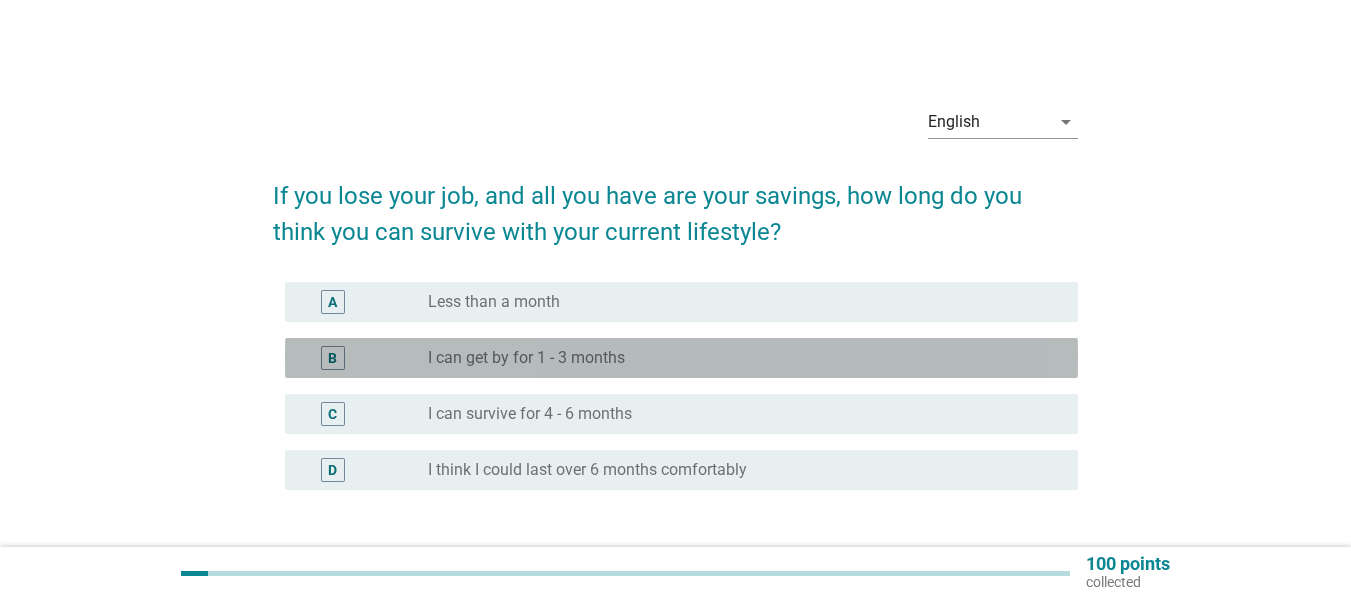 click on "I can get by for 1 - 3 months" at bounding box center (526, 358) 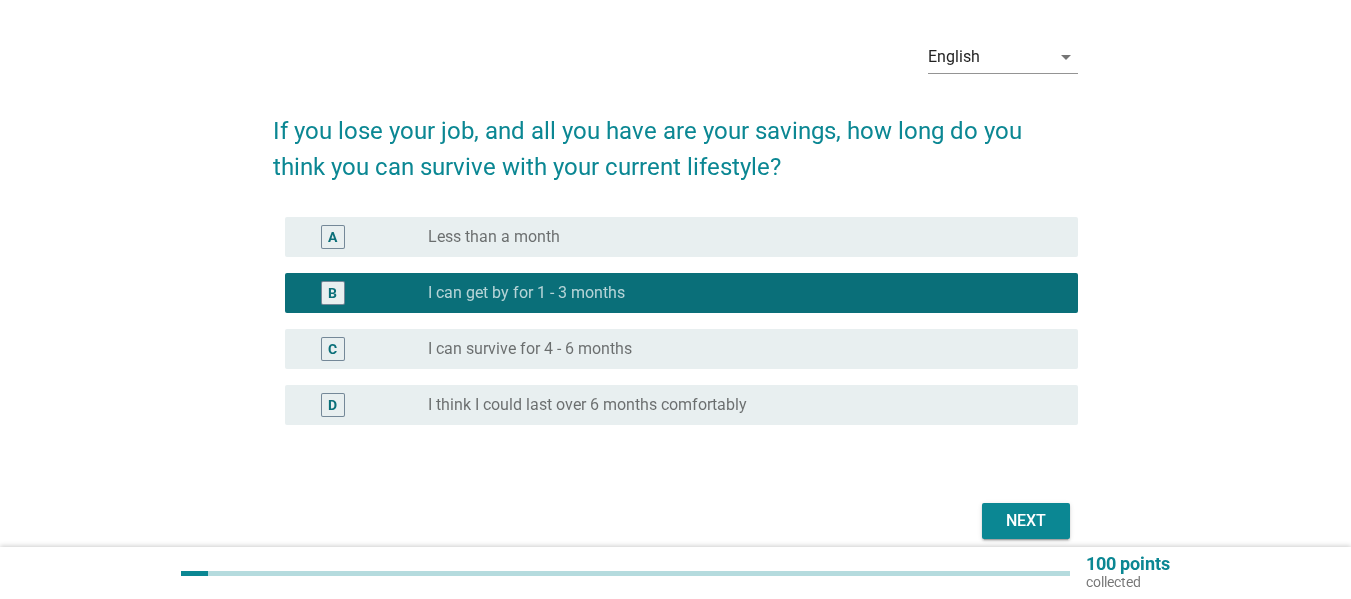 scroll, scrollTop: 100, scrollLeft: 0, axis: vertical 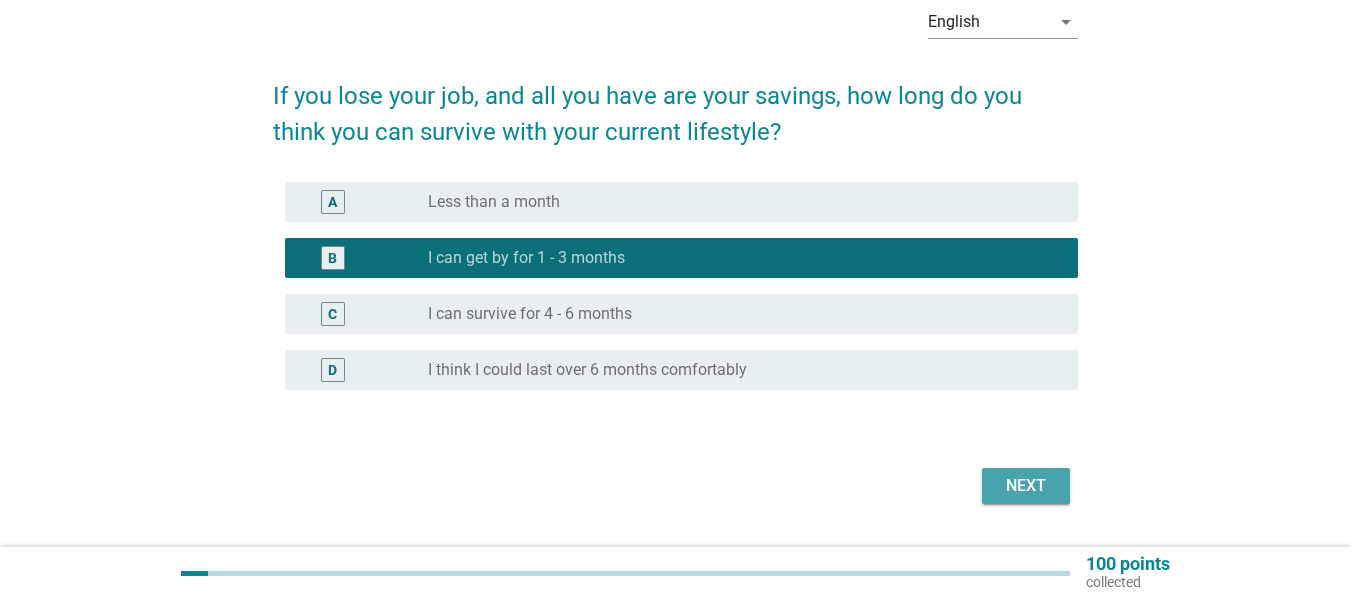 click on "Next" at bounding box center (1026, 486) 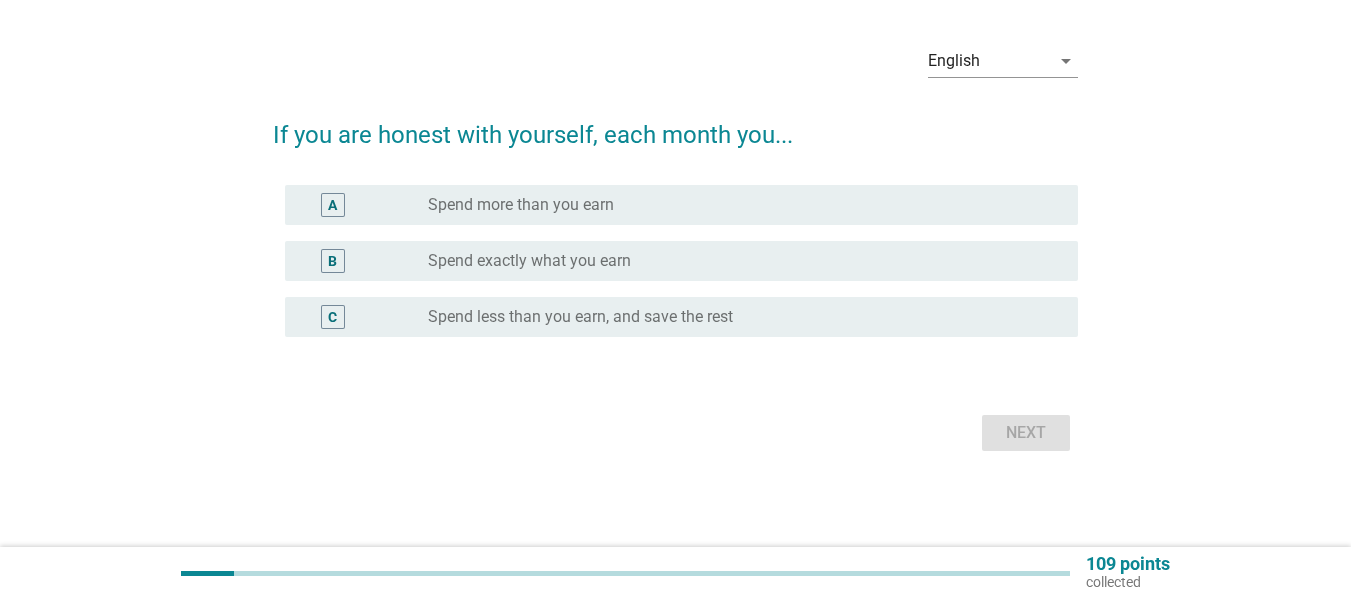 scroll, scrollTop: 0, scrollLeft: 0, axis: both 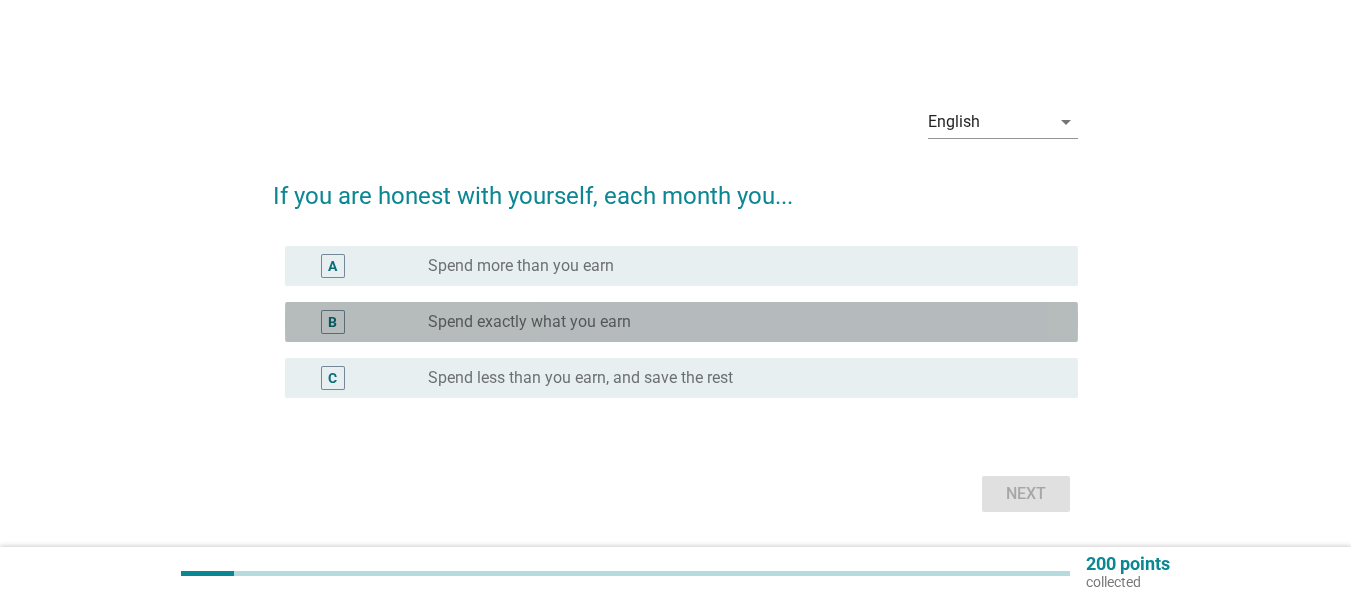 click on "Spend exactly what you earn" at bounding box center (529, 322) 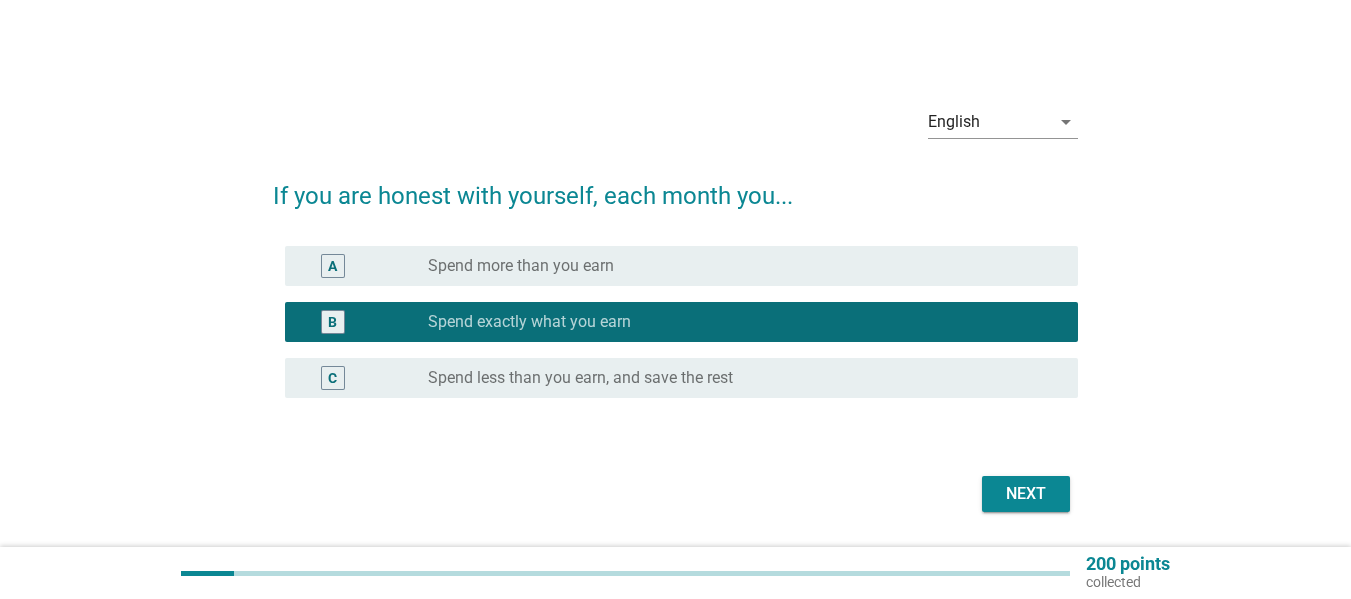 click on "Next" at bounding box center (1026, 494) 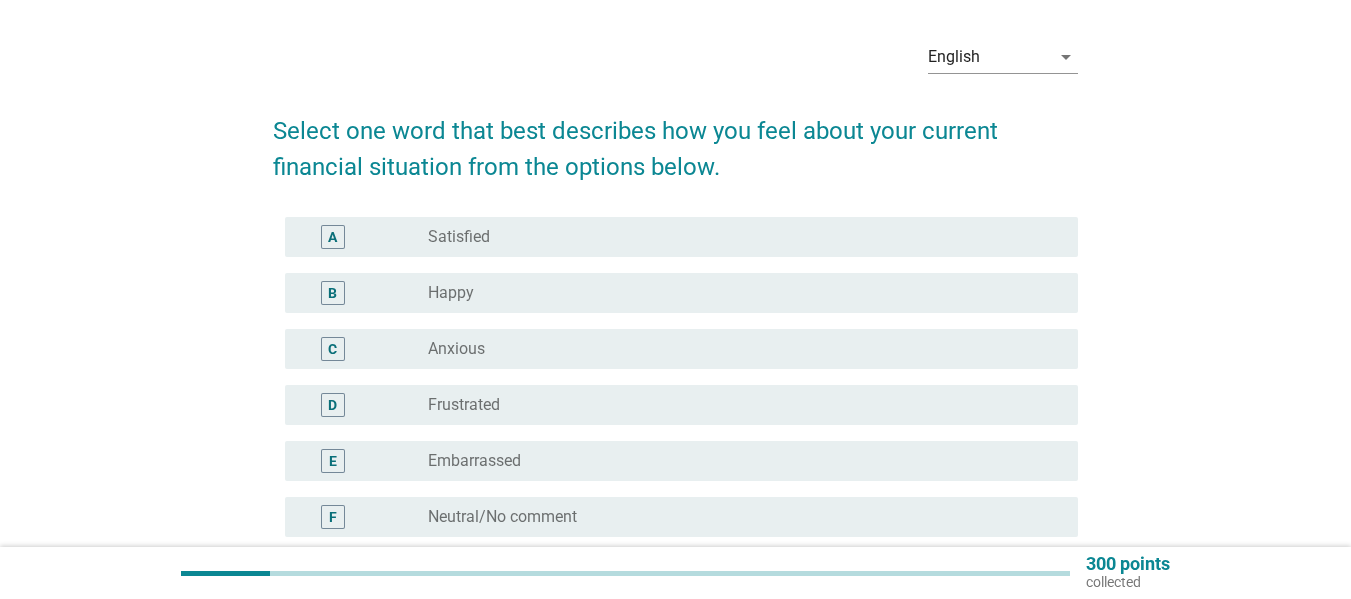 scroll, scrollTop: 100, scrollLeft: 0, axis: vertical 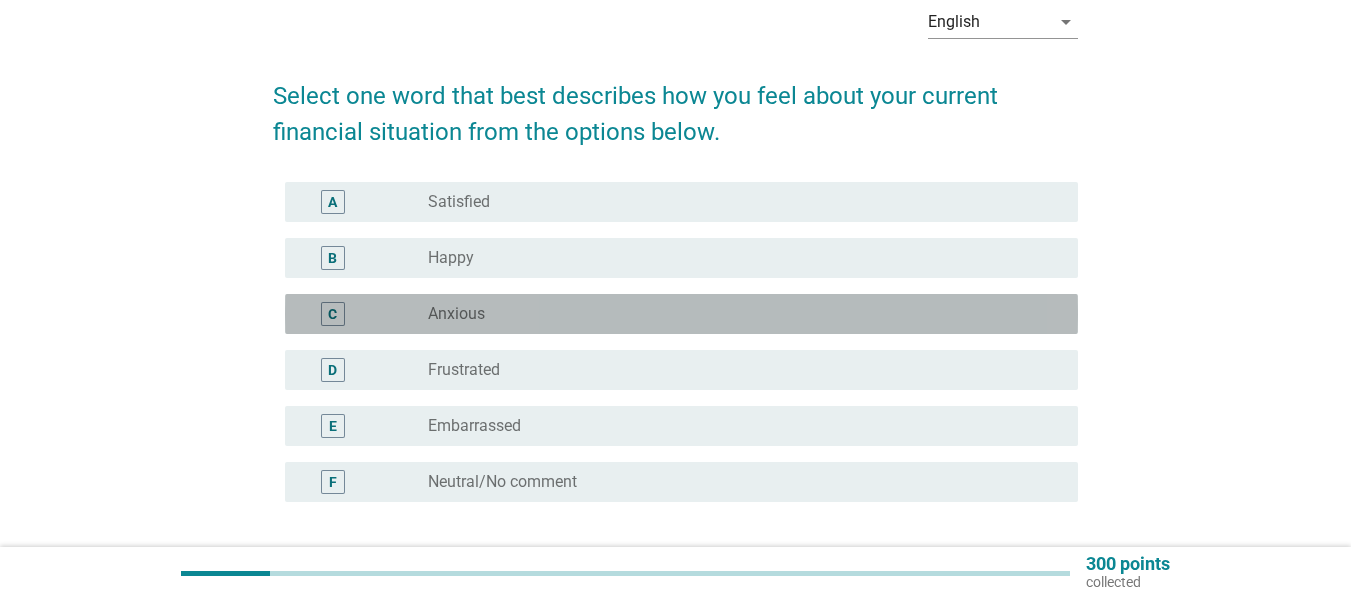 click on "radio_button_unchecked Anxious" at bounding box center (737, 314) 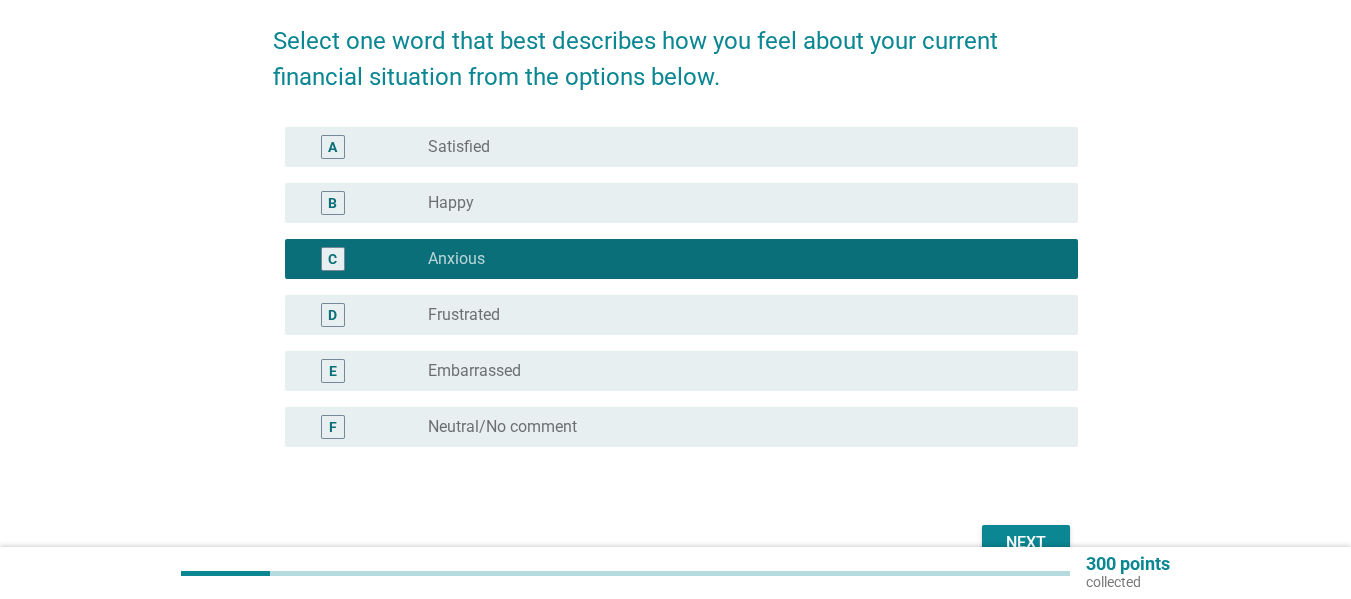 scroll, scrollTop: 200, scrollLeft: 0, axis: vertical 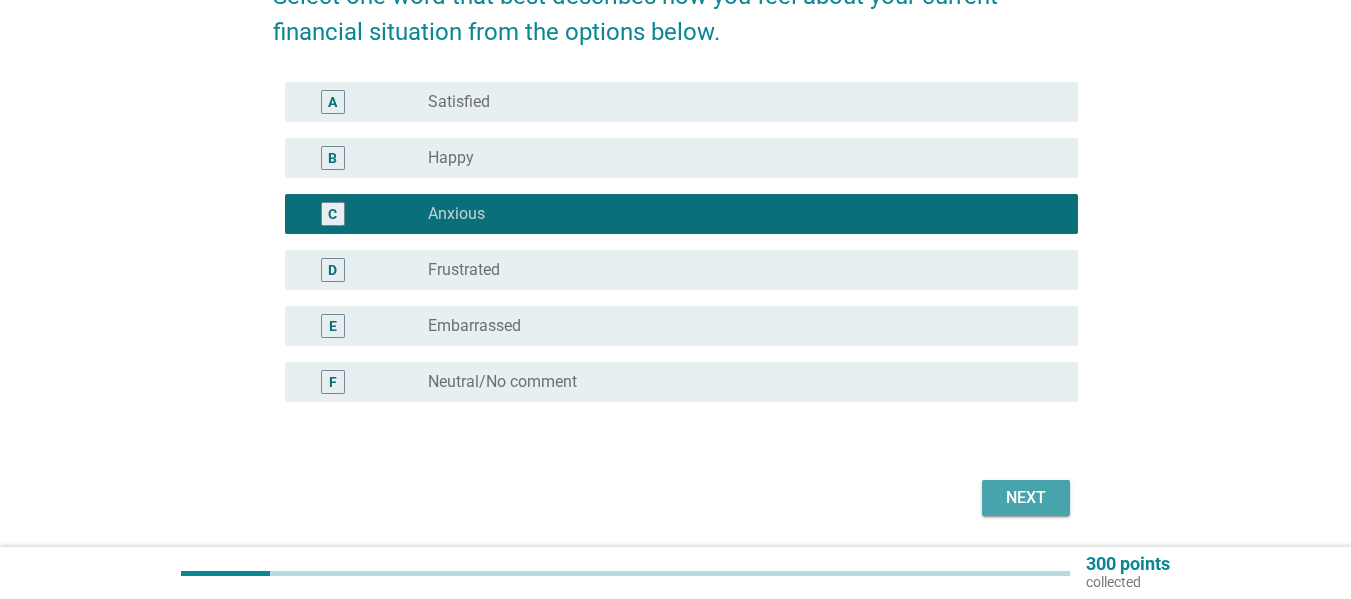 click on "Next" at bounding box center [1026, 498] 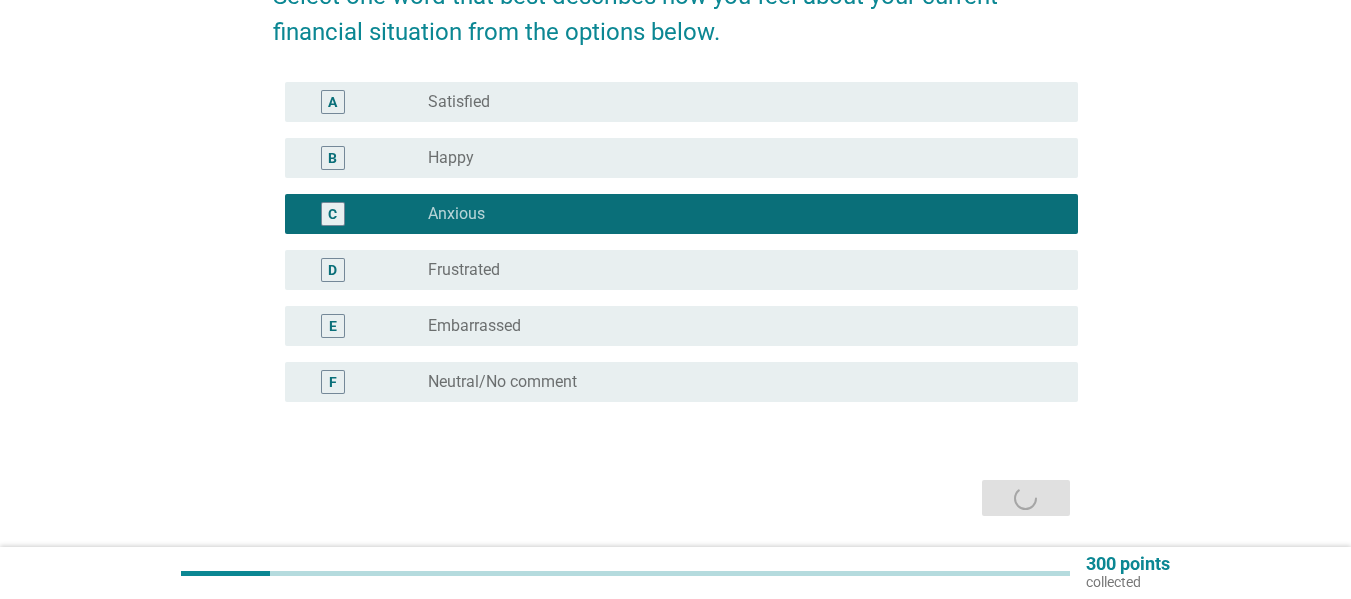 scroll, scrollTop: 0, scrollLeft: 0, axis: both 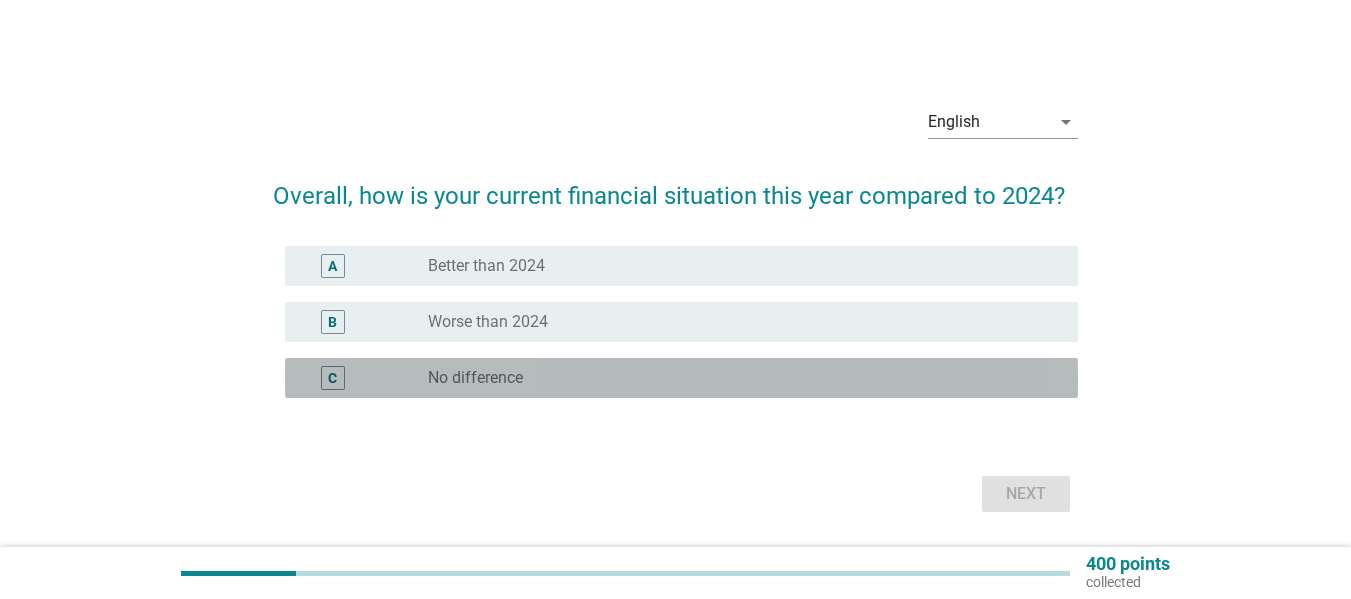 click on "radio_button_unchecked No difference" at bounding box center (737, 378) 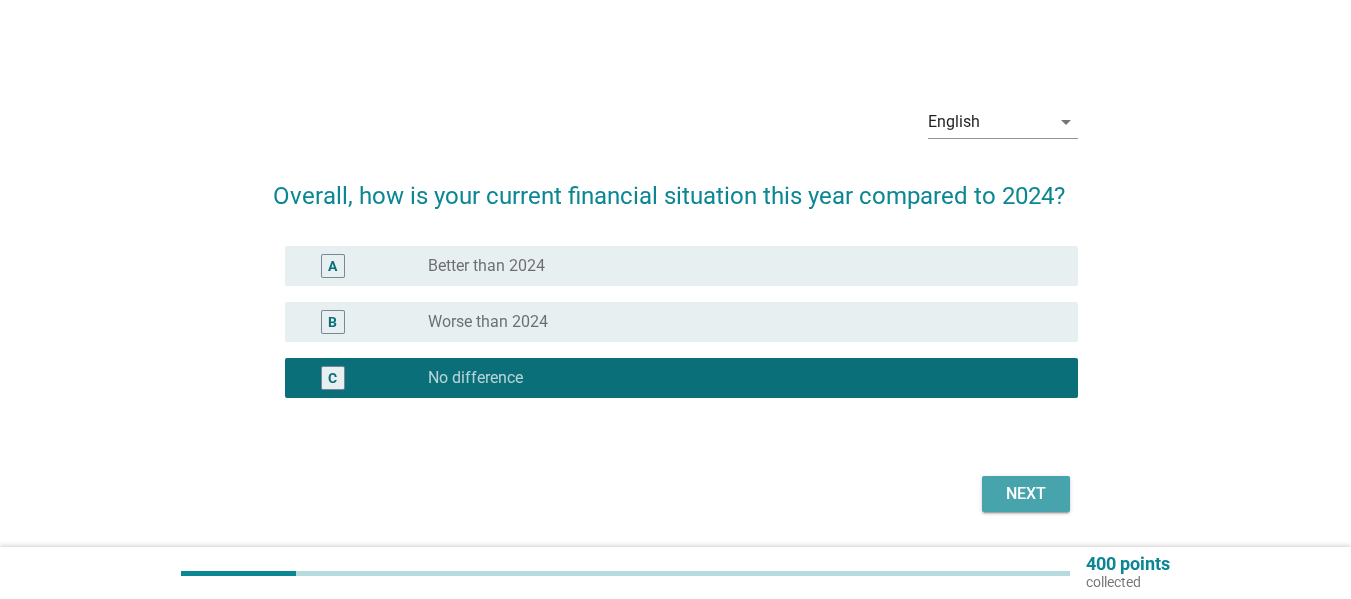 click on "Next" at bounding box center [1026, 494] 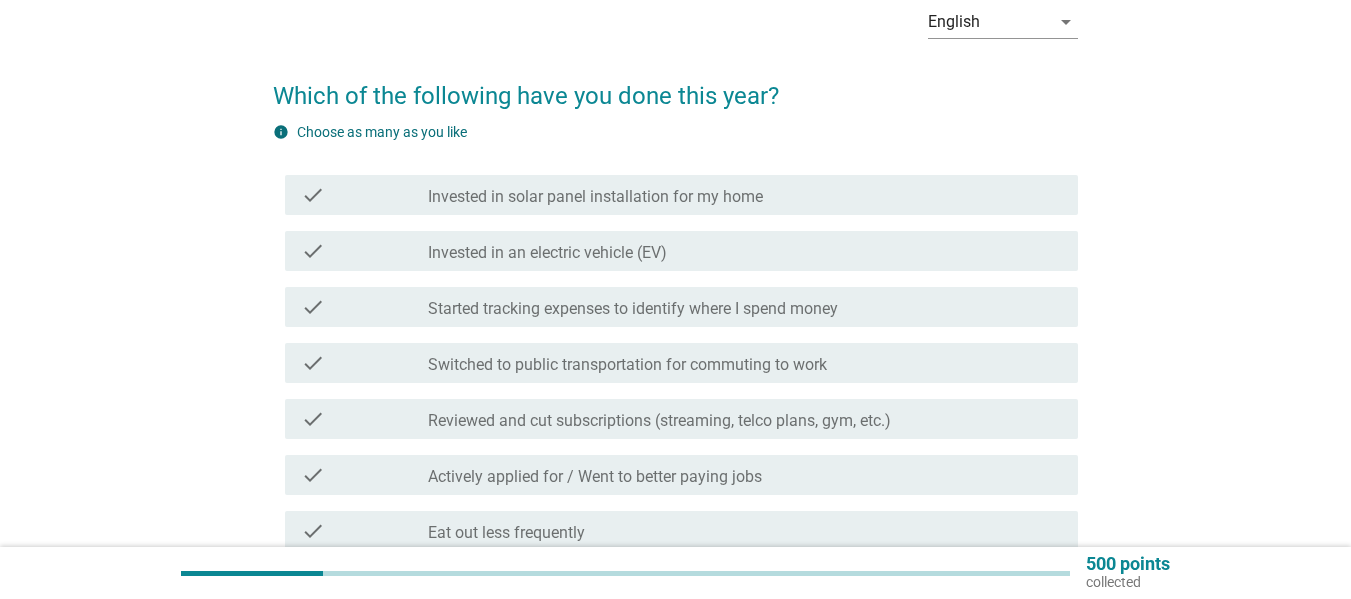 scroll, scrollTop: 200, scrollLeft: 0, axis: vertical 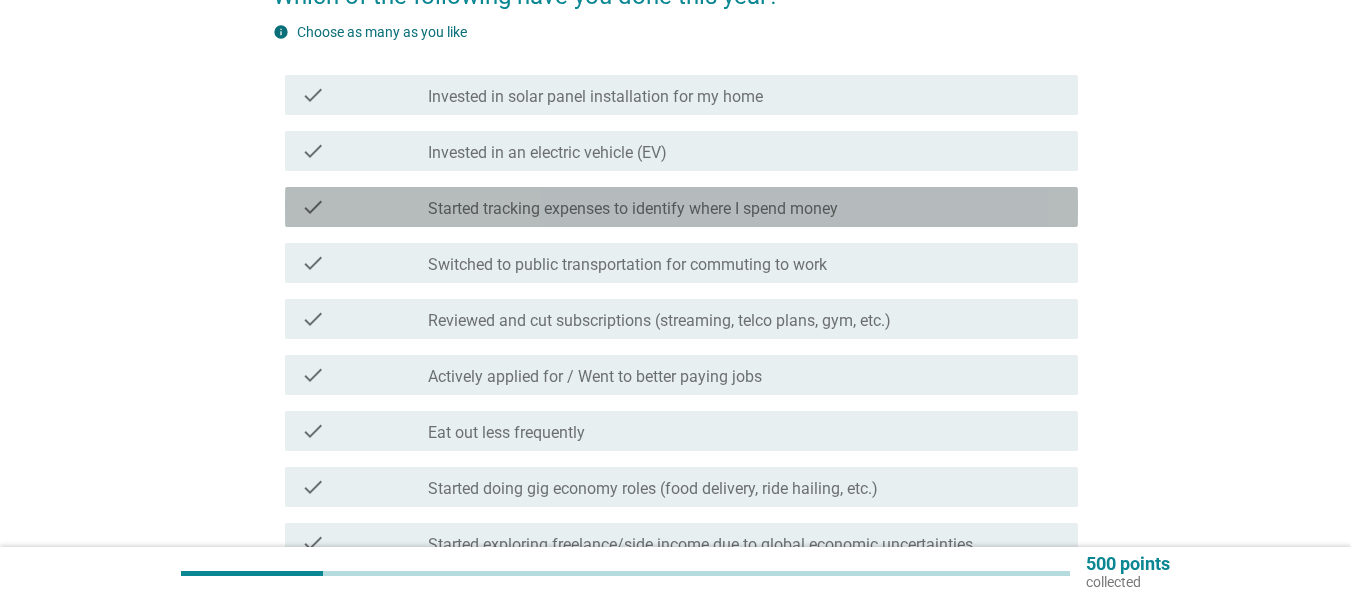 click on "Started tracking expenses to identify where I spend money" at bounding box center (633, 209) 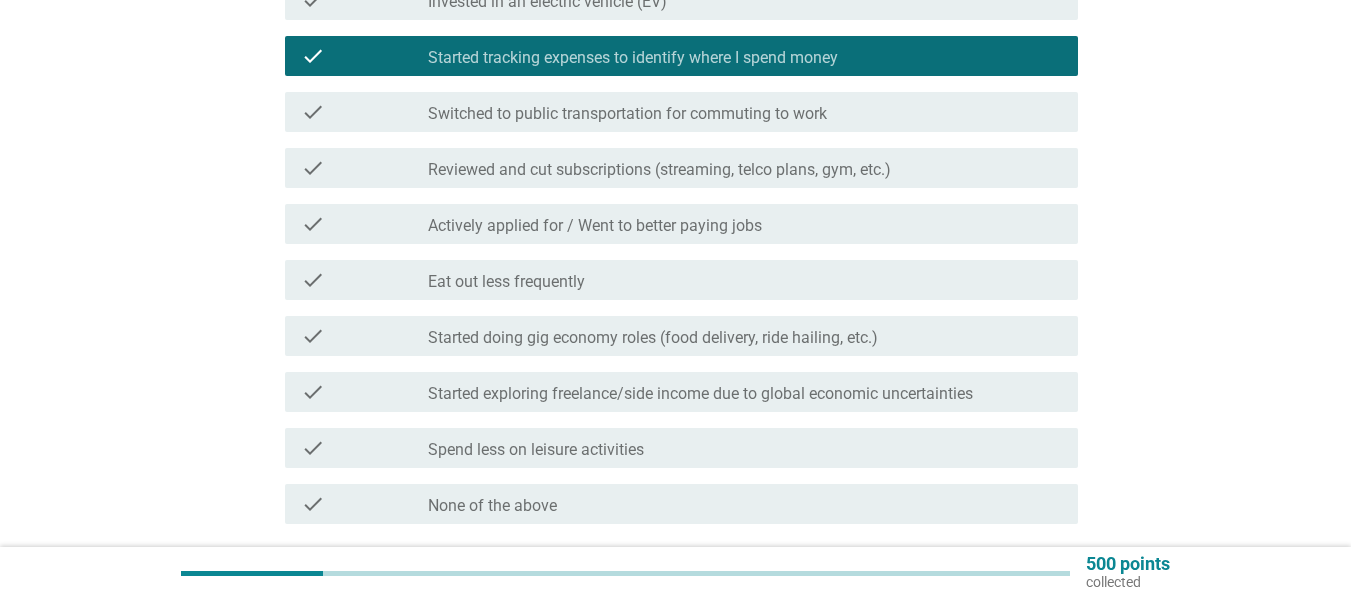scroll, scrollTop: 400, scrollLeft: 0, axis: vertical 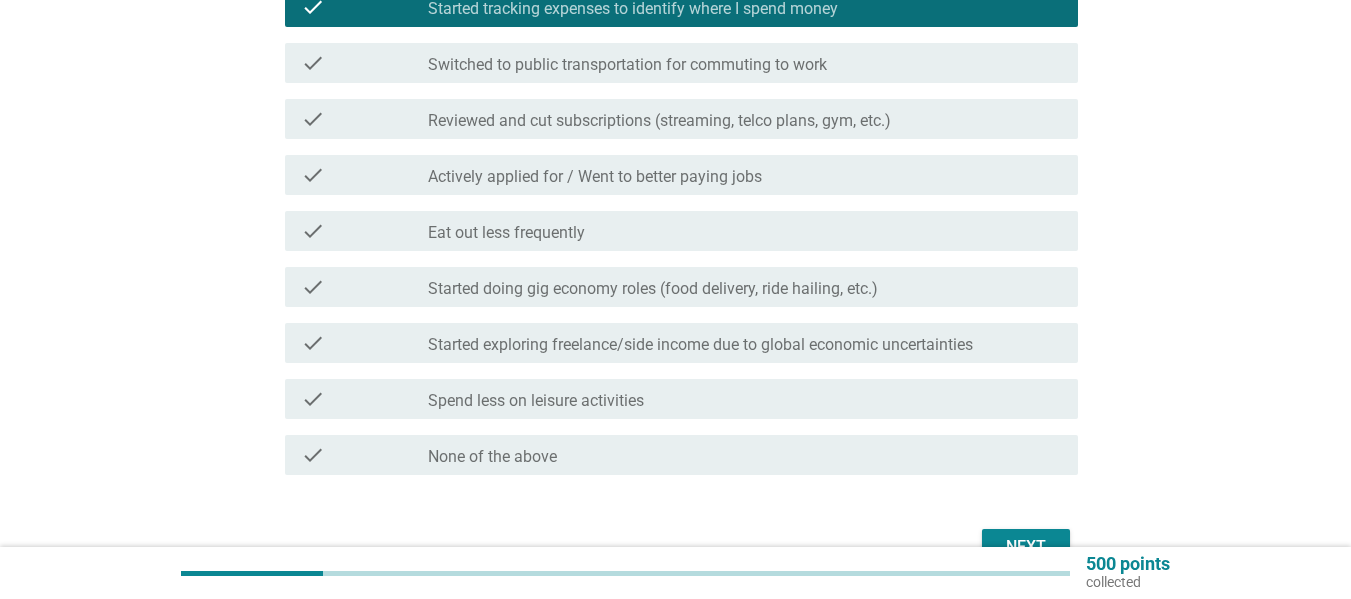 click on "Started doing gig economy roles (food delivery, ride hailing, etc.)" at bounding box center [653, 289] 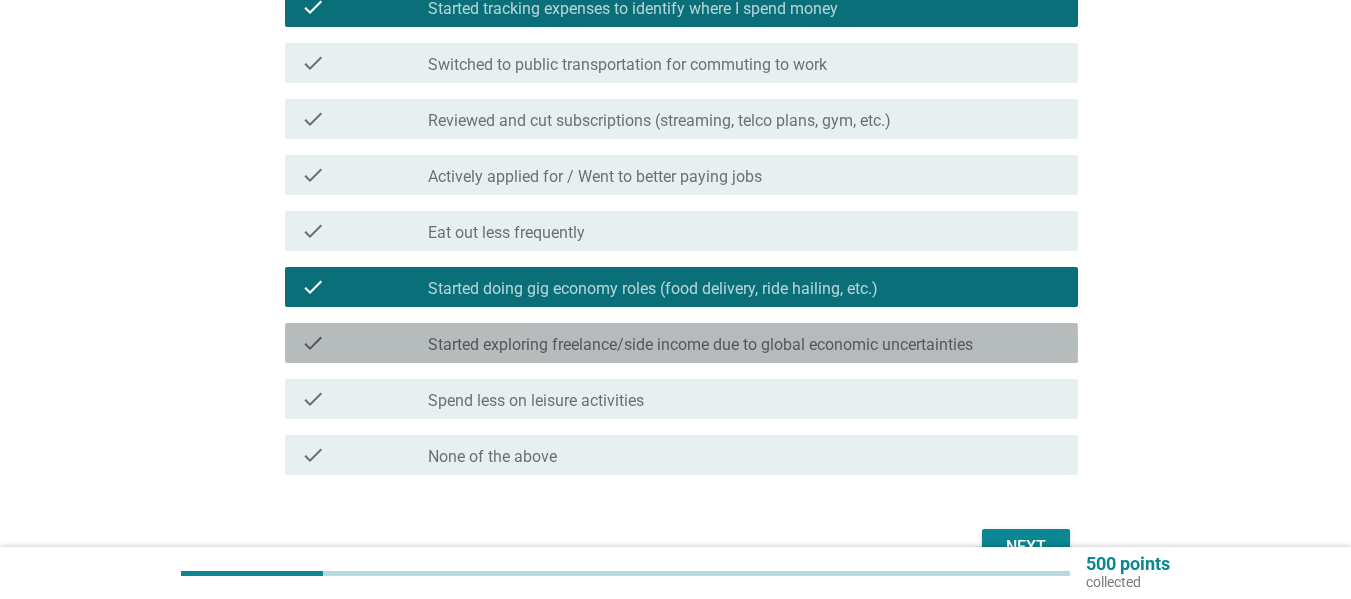 click on "Started exploring freelance/side income due to global economic uncertainties" at bounding box center [700, 345] 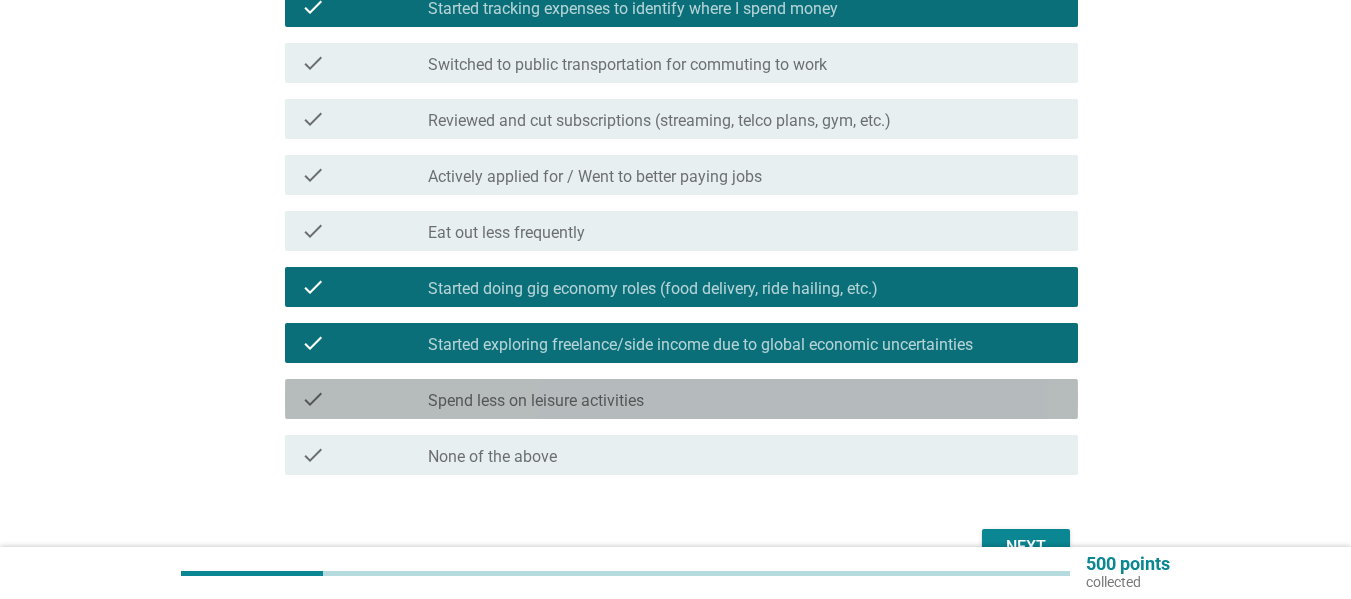 click on "check_box_outline_blank Spend less on leisure activities" at bounding box center (745, 399) 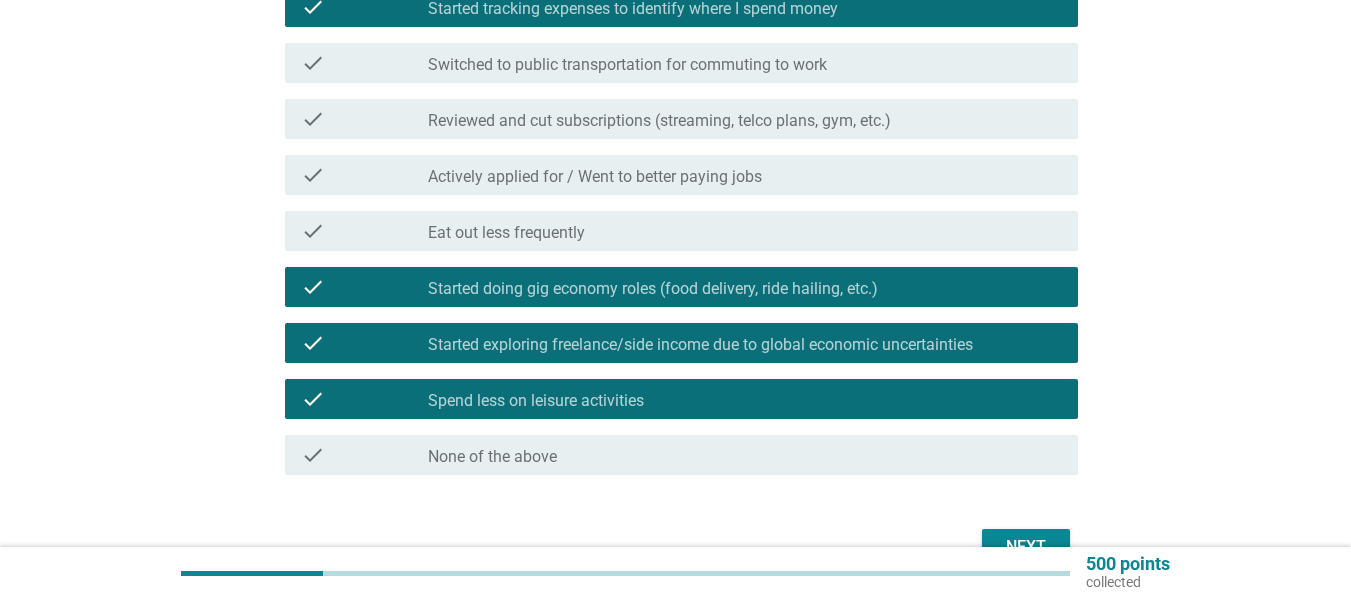 click on "Next" at bounding box center [1026, 547] 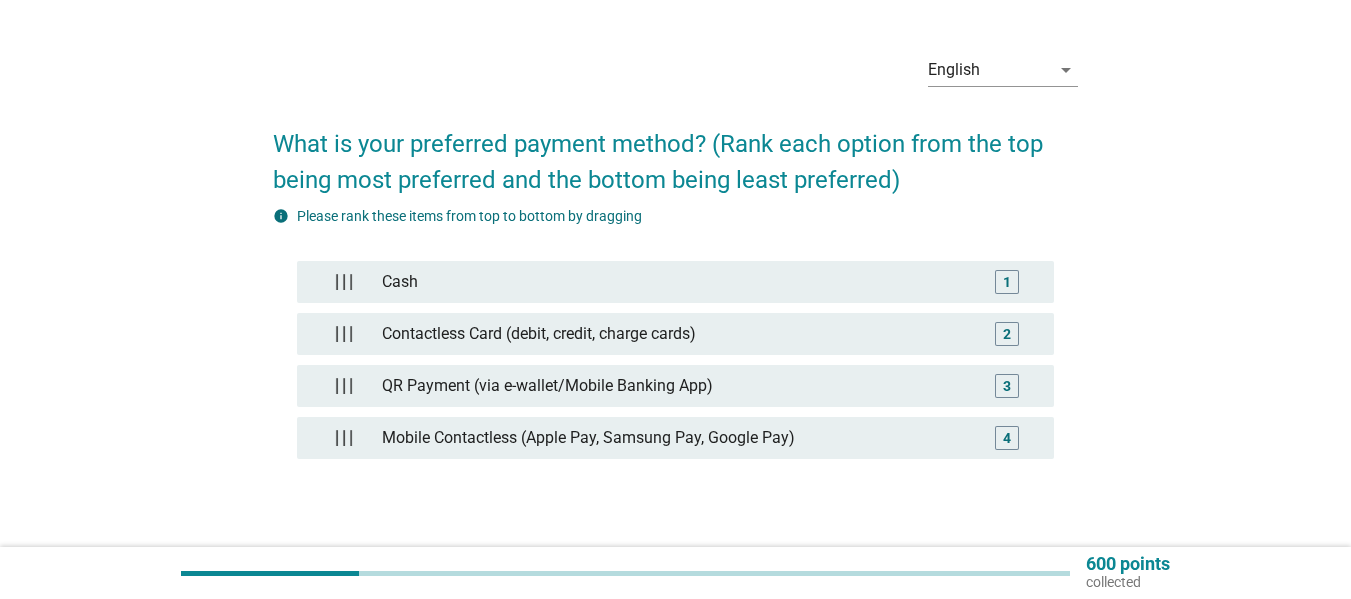 scroll, scrollTop: 100, scrollLeft: 0, axis: vertical 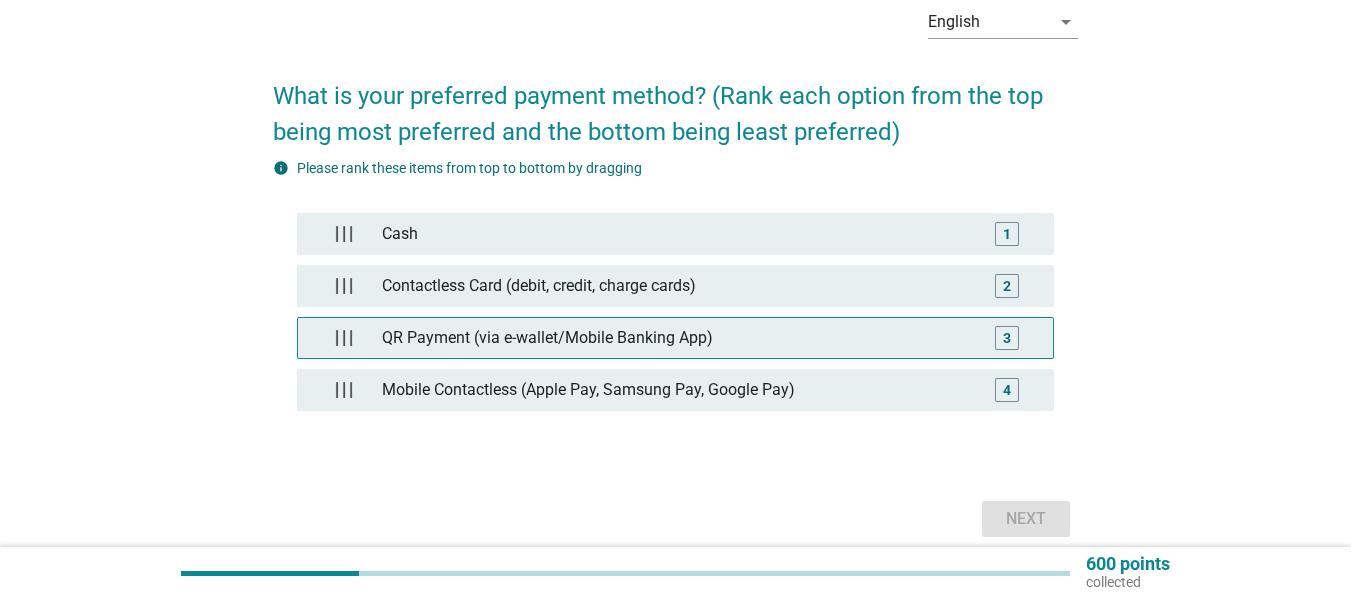 click on "QR Payment (via e-wallet/Mobile Banking App)" at bounding box center (675, 338) 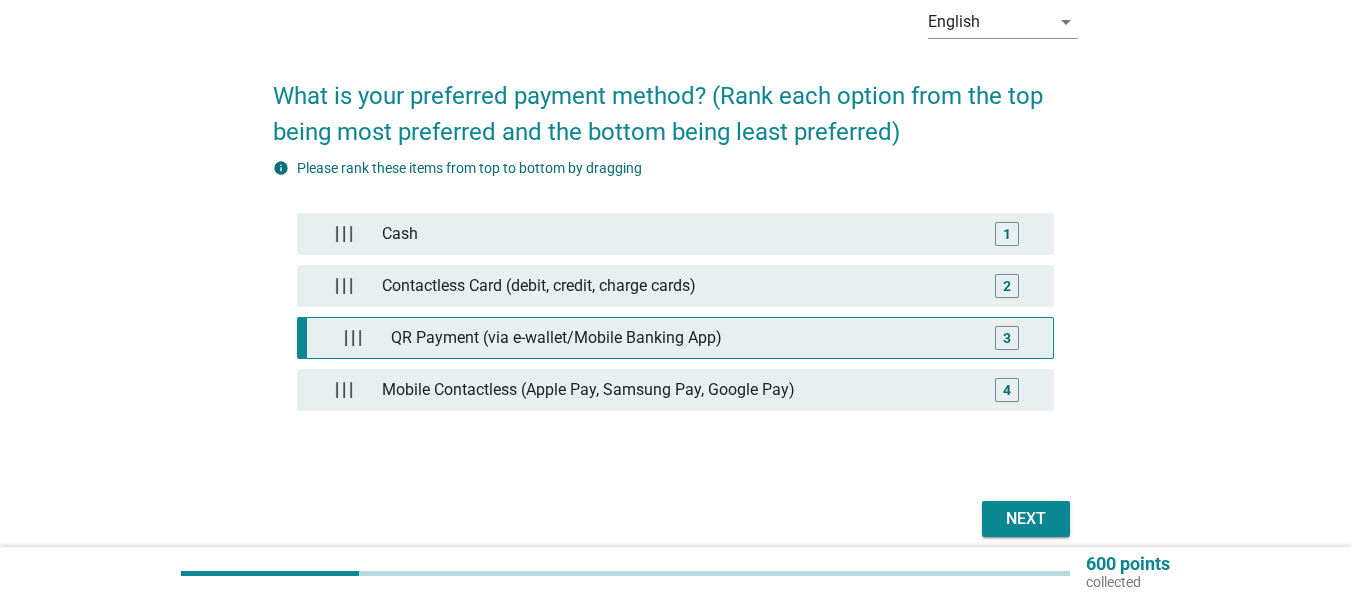type 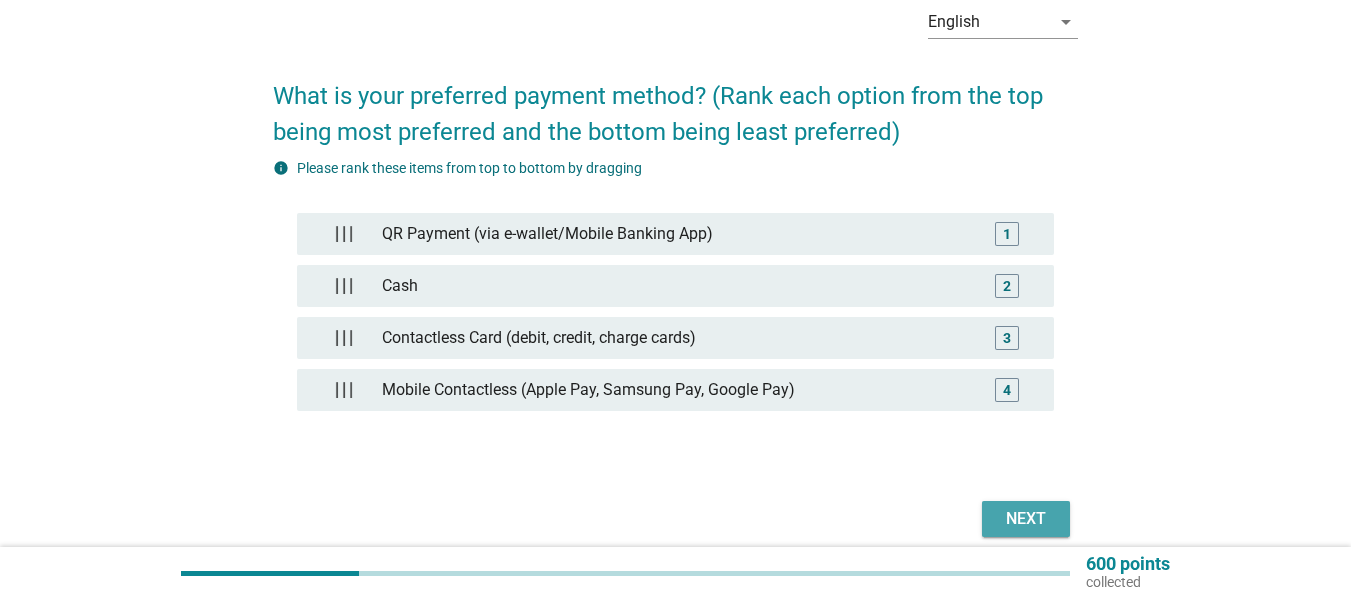 click on "Next" at bounding box center [1026, 519] 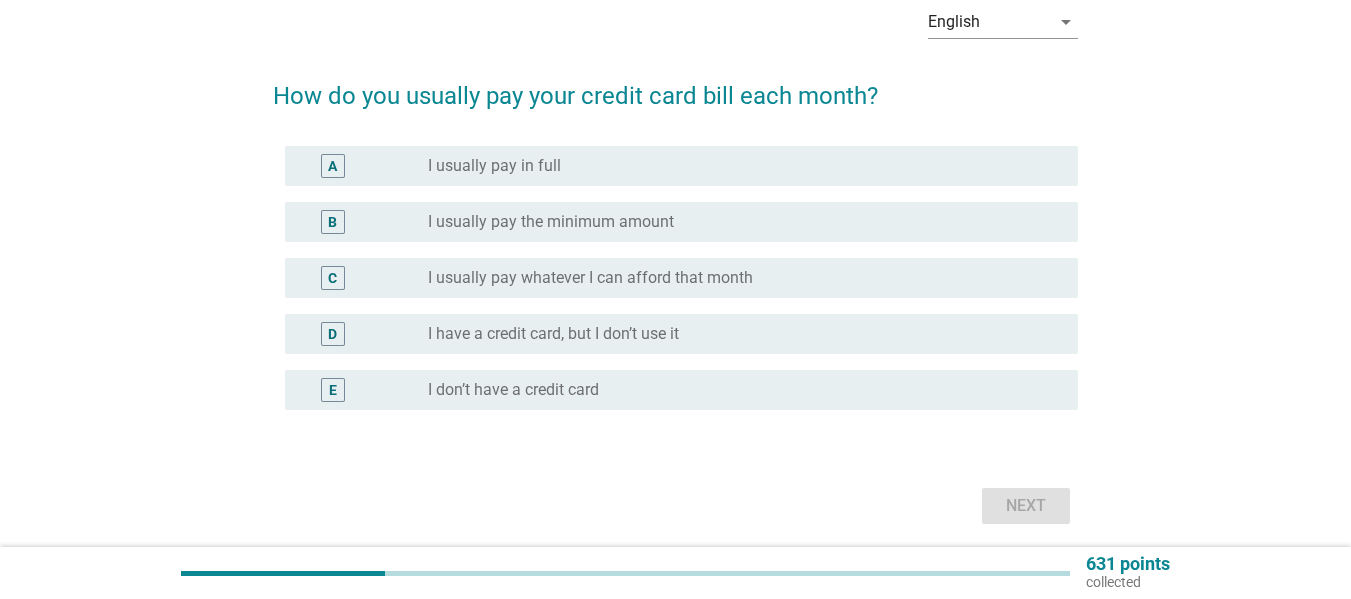 scroll, scrollTop: 0, scrollLeft: 0, axis: both 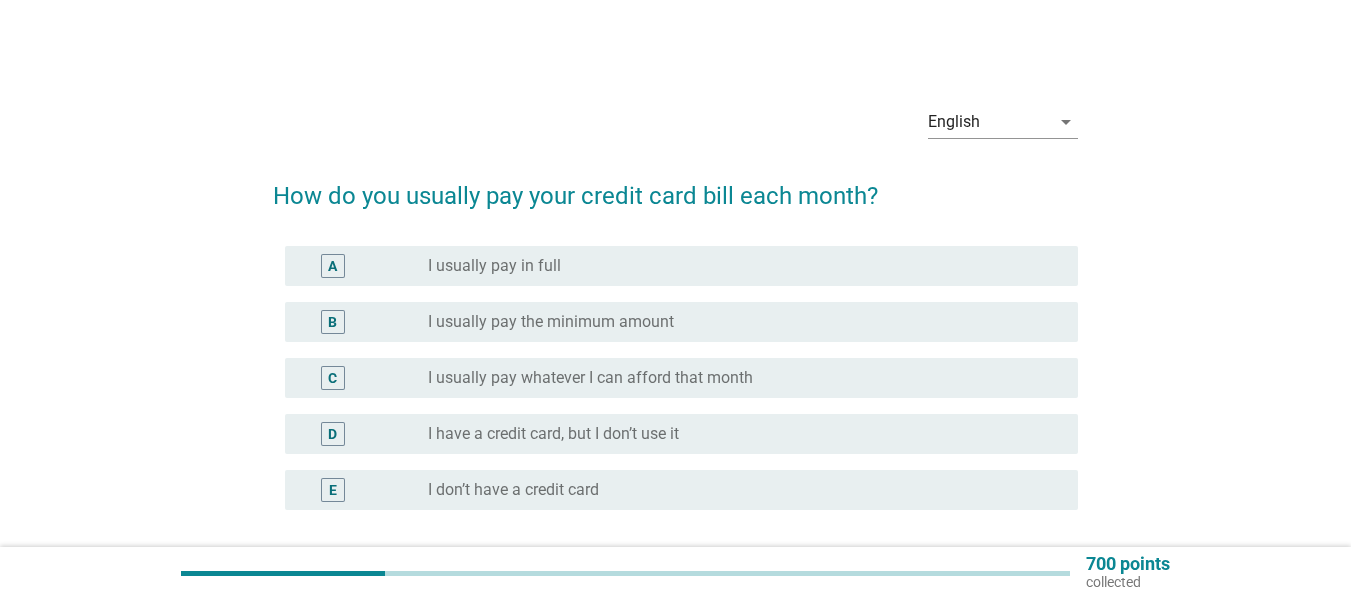 click on "radio_button_unchecked I usually pay in full" at bounding box center (737, 266) 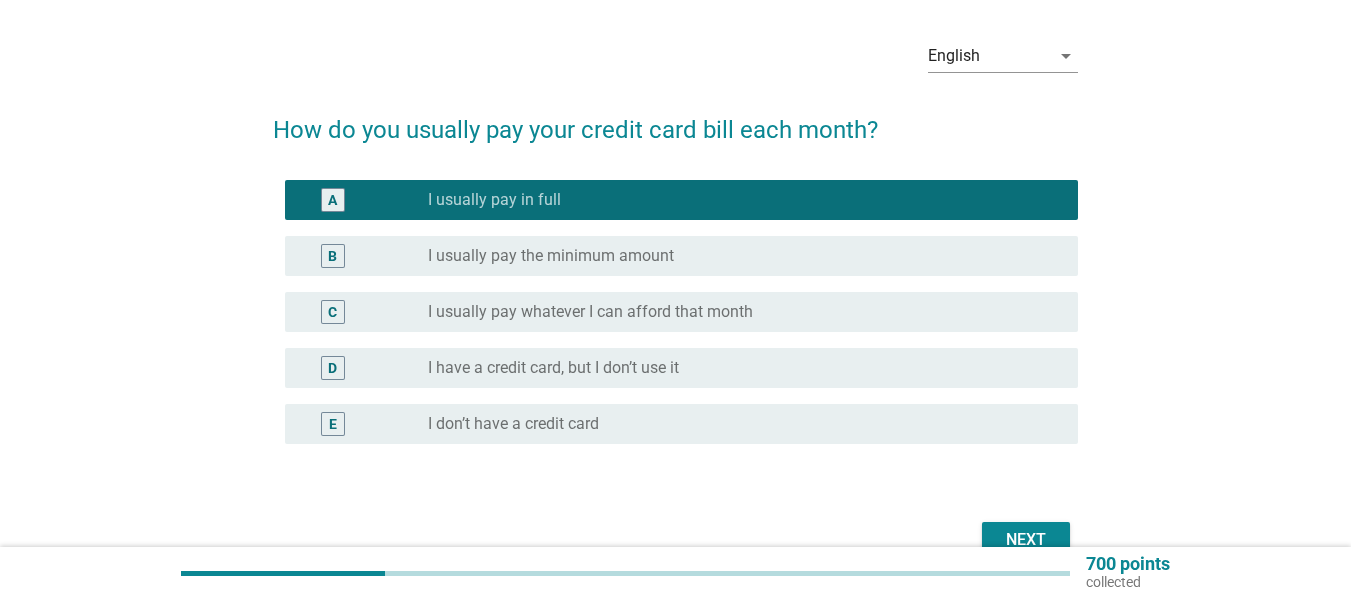 scroll, scrollTop: 100, scrollLeft: 0, axis: vertical 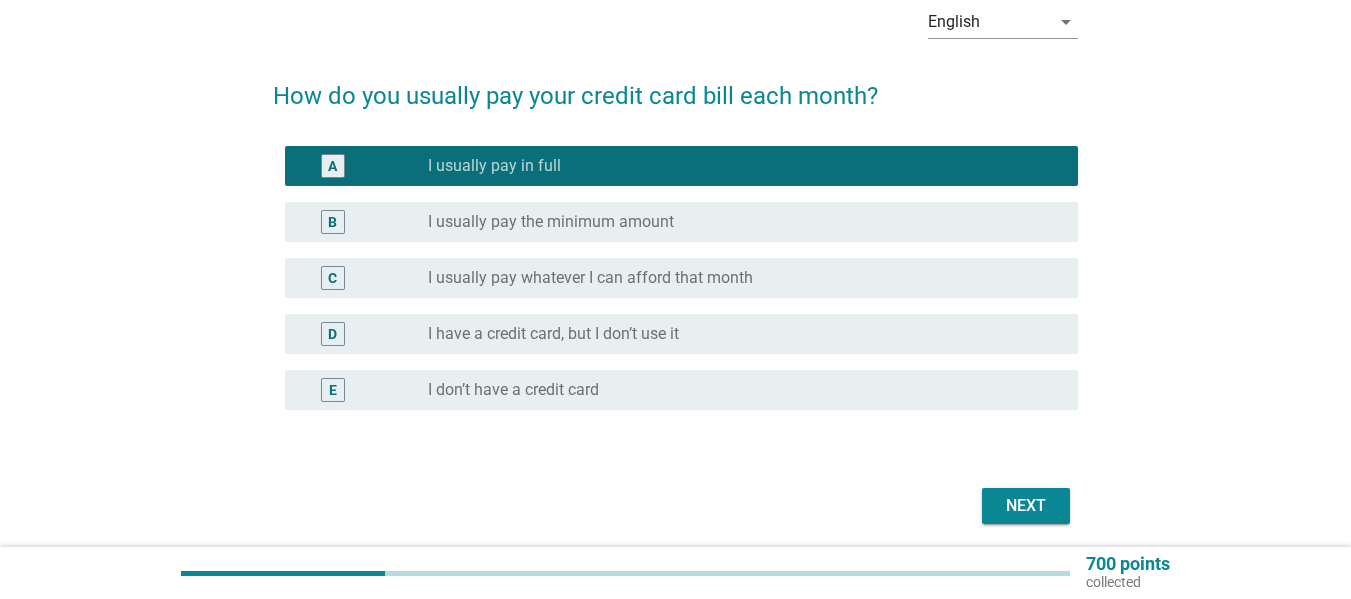 click on "Next" at bounding box center (1026, 506) 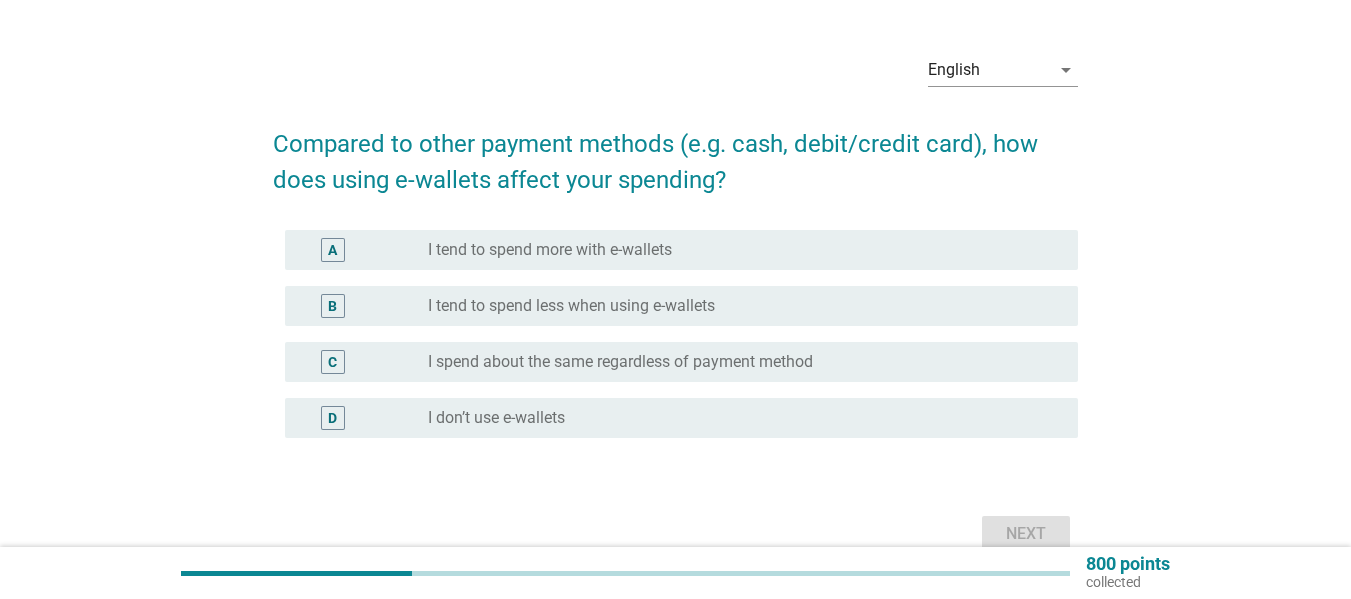 scroll, scrollTop: 100, scrollLeft: 0, axis: vertical 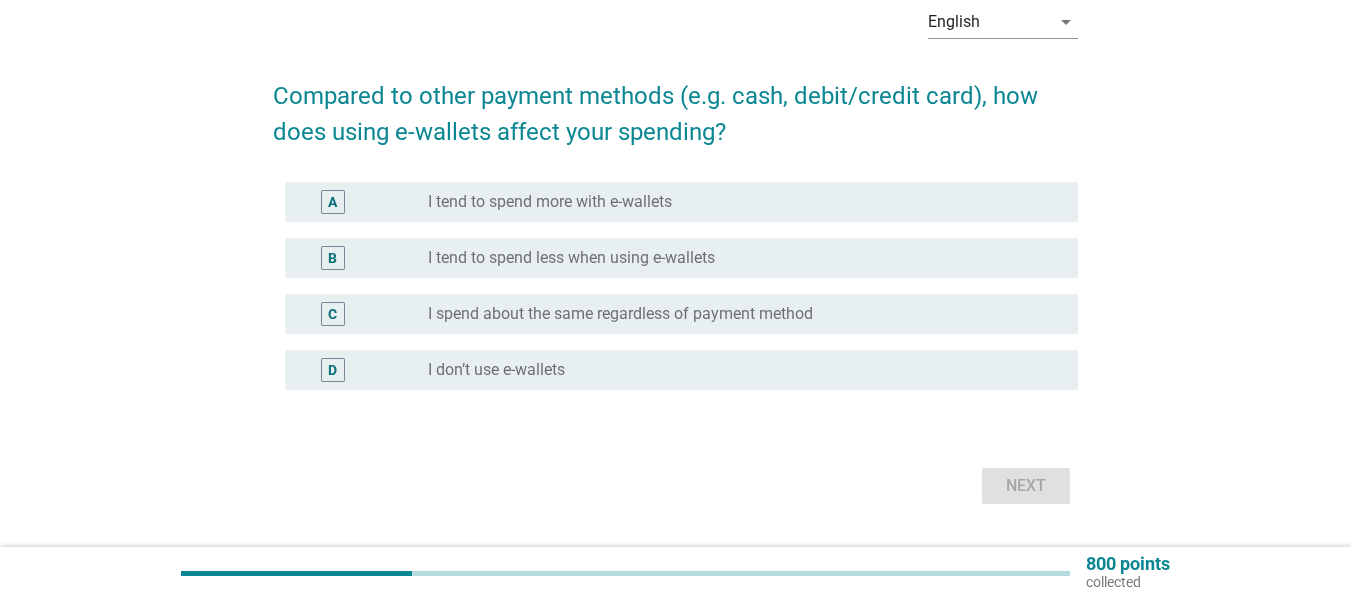 click on "A     radio_button_unchecked I tend to spend more with e-wallets" at bounding box center [681, 202] 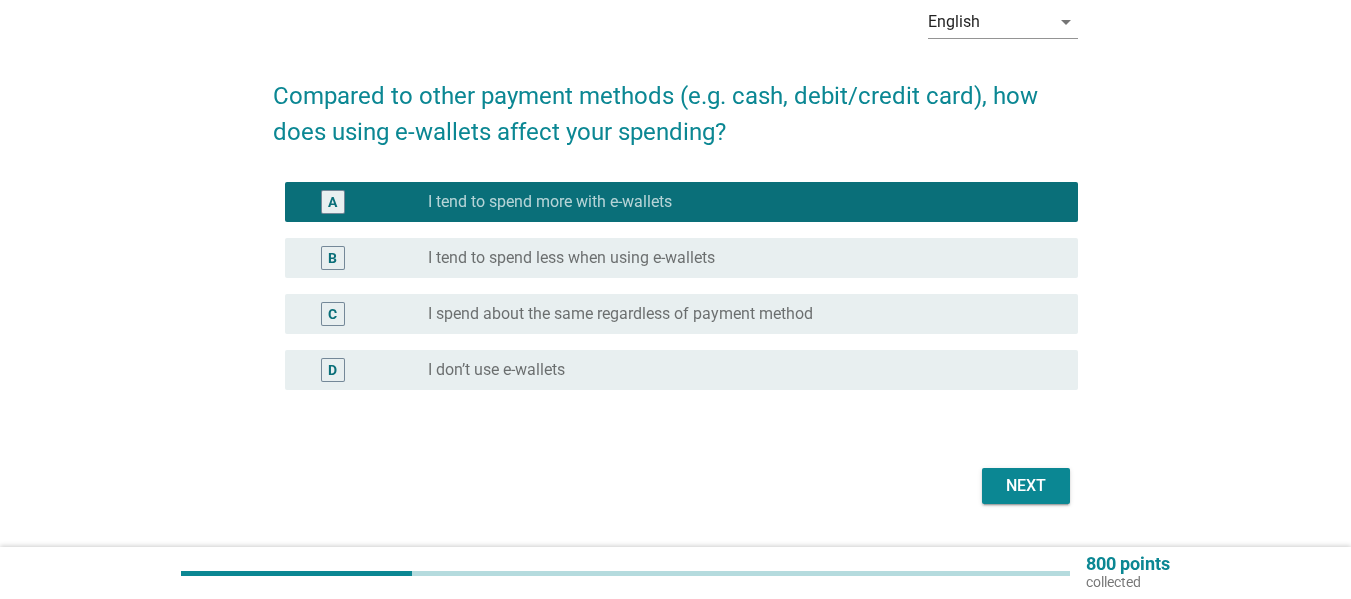 click on "Next" at bounding box center (1026, 486) 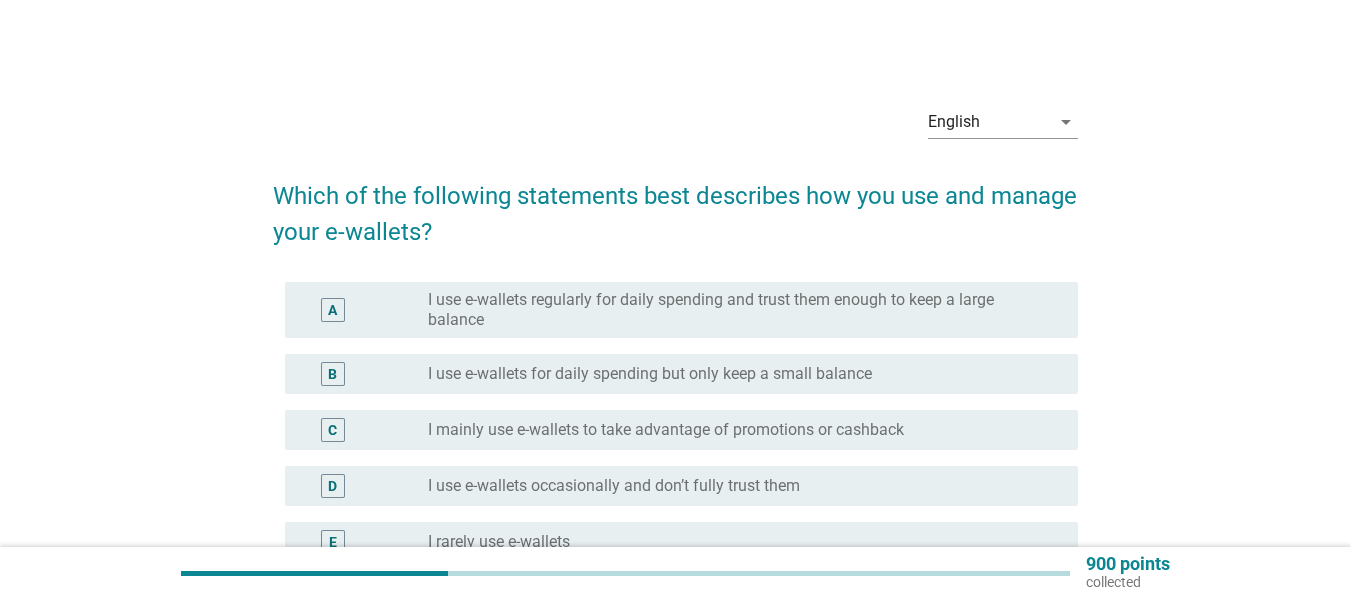 scroll, scrollTop: 100, scrollLeft: 0, axis: vertical 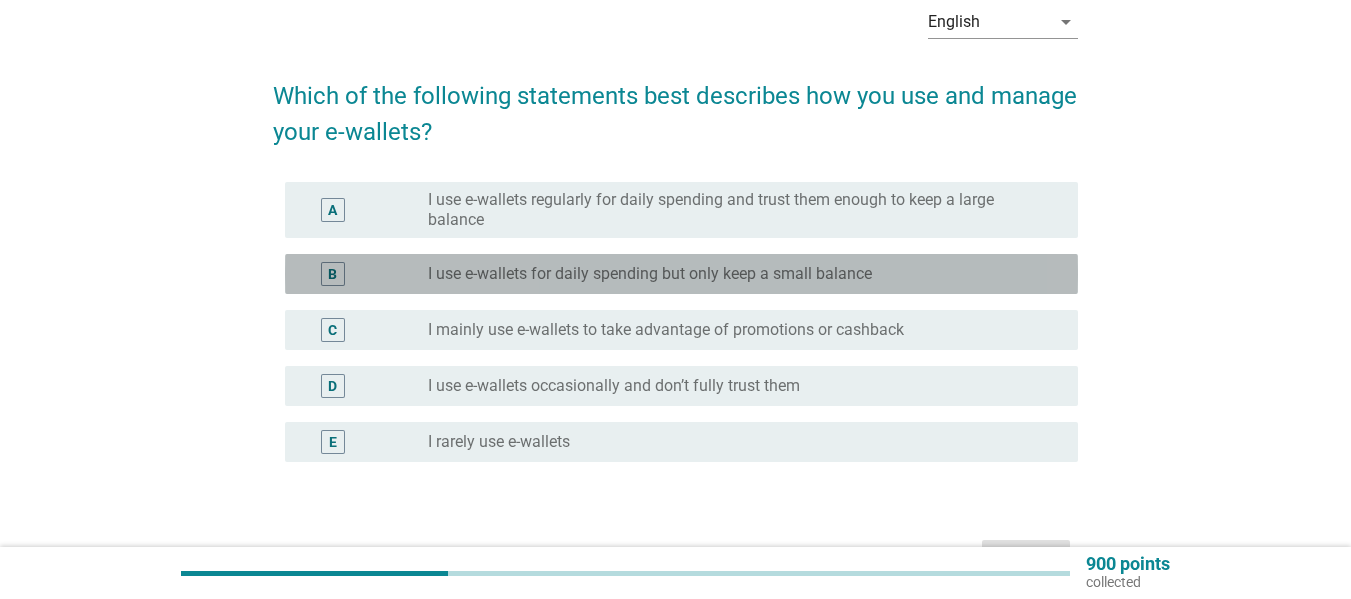 click on "I use e-wallets for daily spending but only keep a small balance" at bounding box center [650, 274] 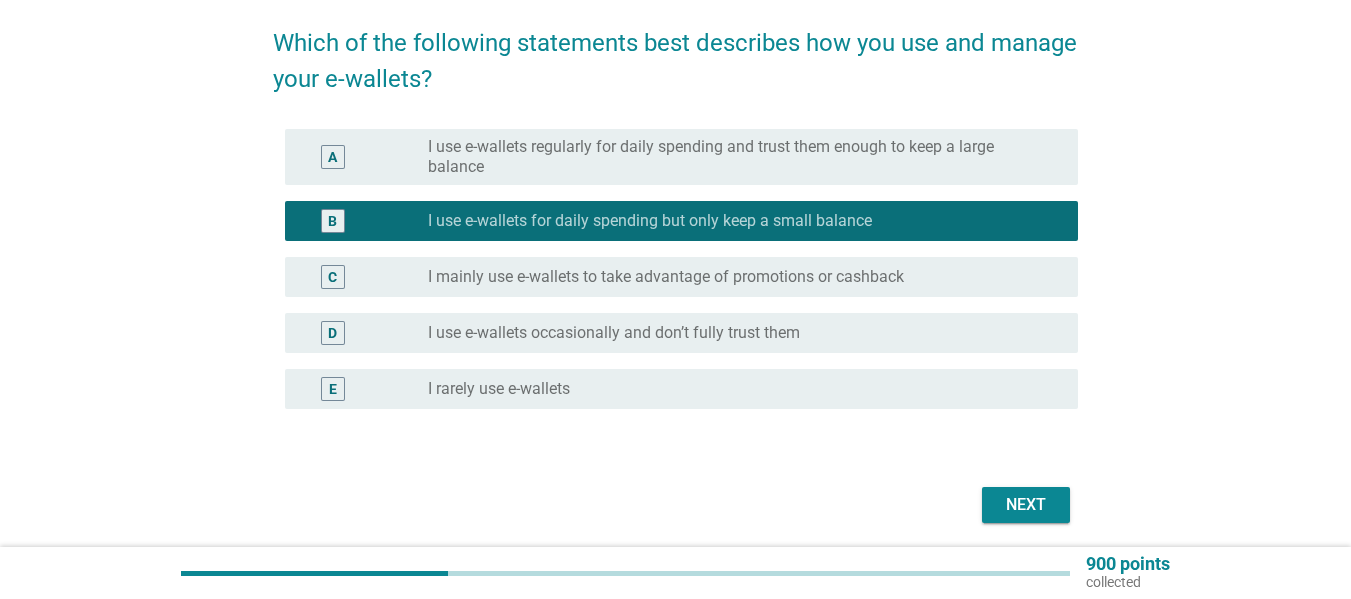 scroll, scrollTop: 200, scrollLeft: 0, axis: vertical 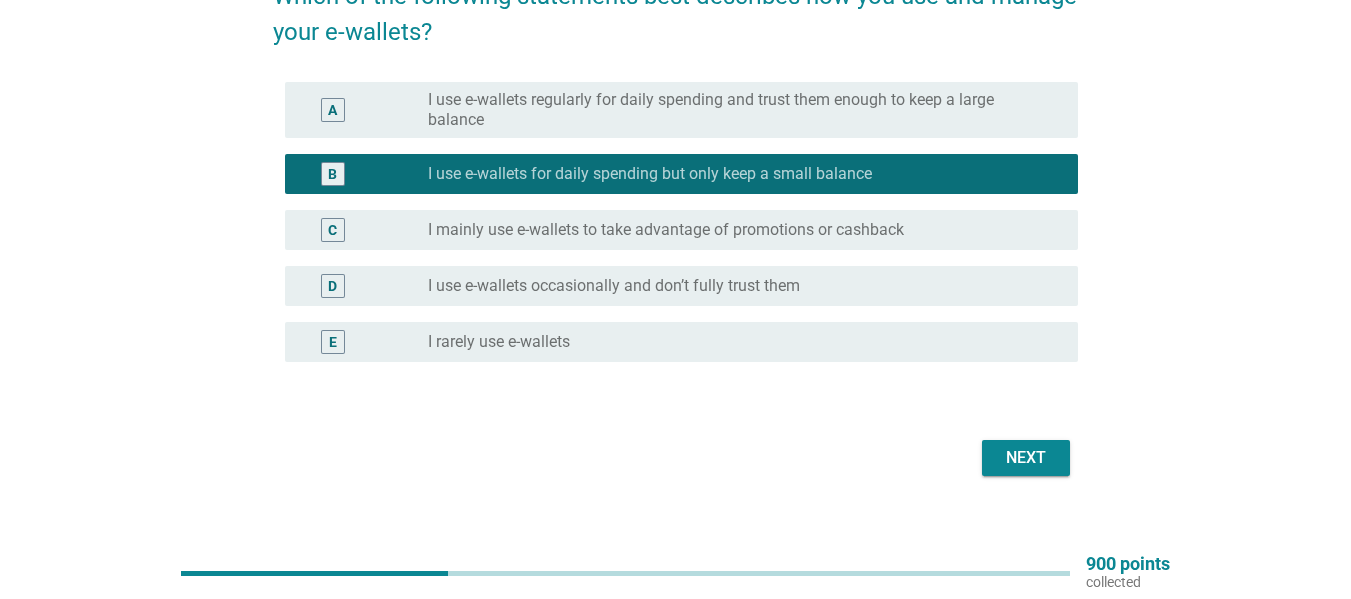 click on "Next" at bounding box center [1026, 458] 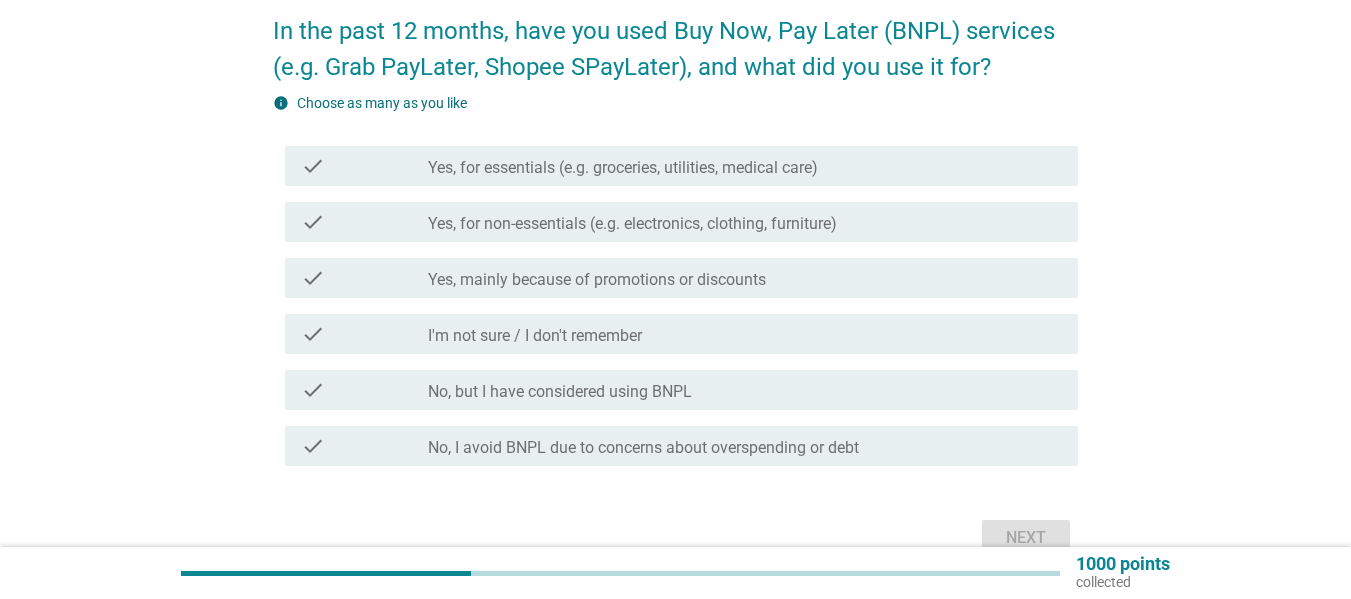 scroll, scrollTop: 200, scrollLeft: 0, axis: vertical 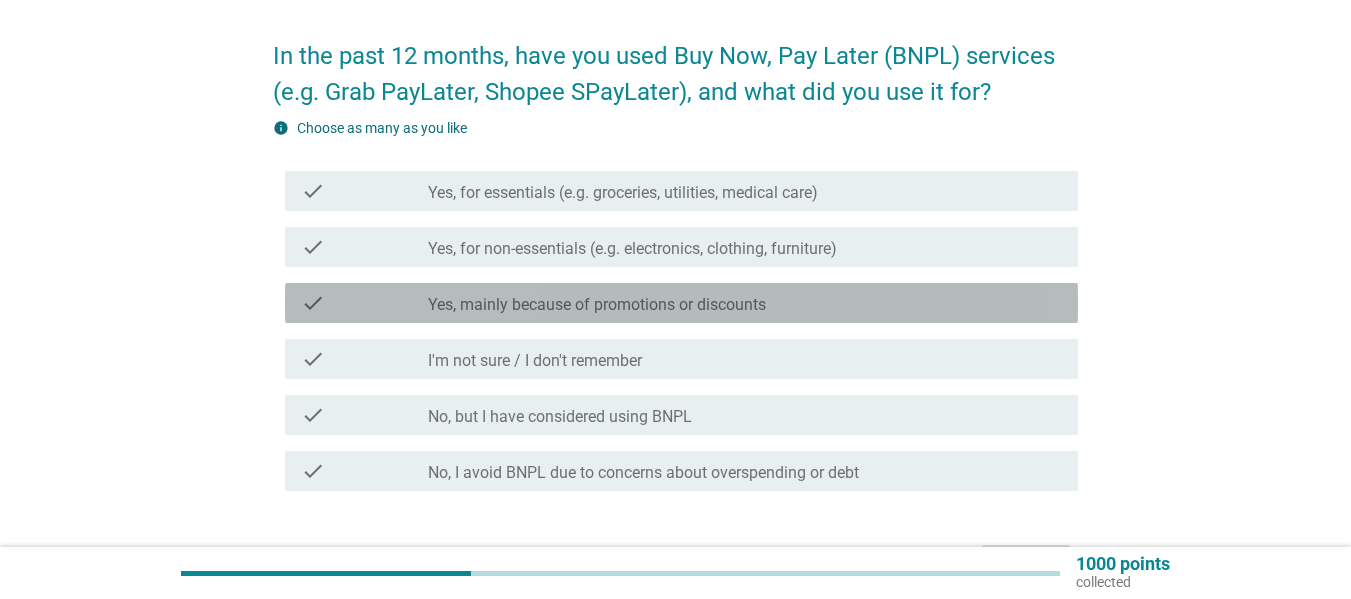 click on "Yes, mainly because of promotions or discounts" at bounding box center [597, 305] 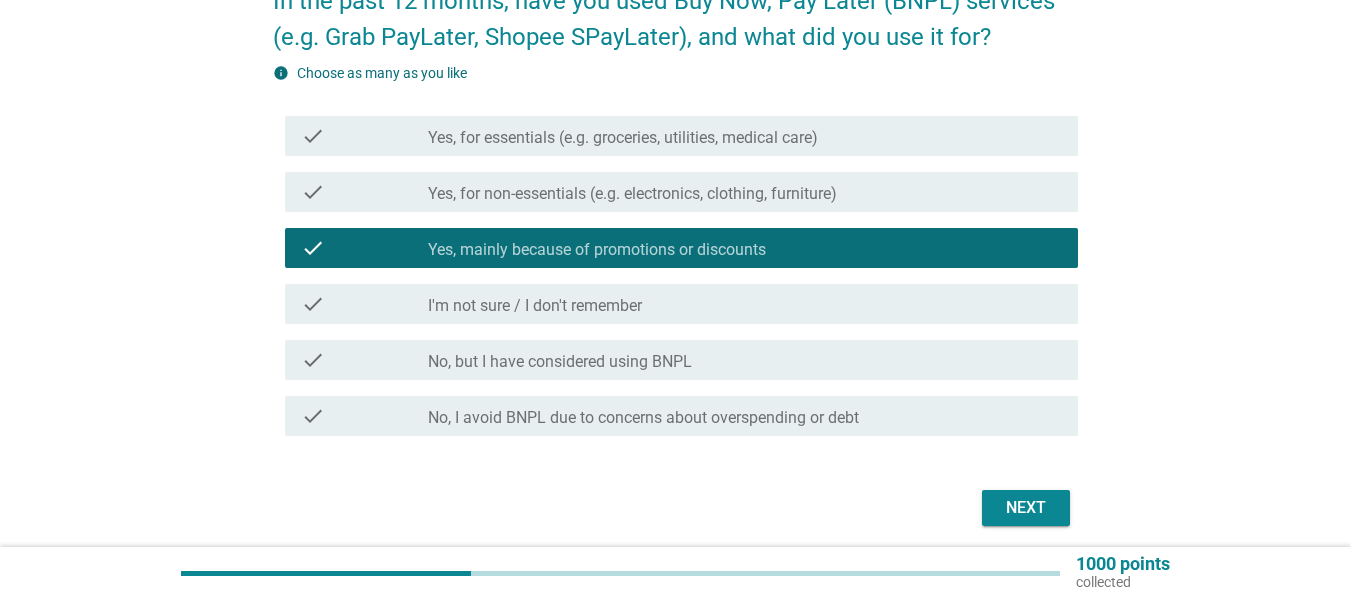 scroll, scrollTop: 240, scrollLeft: 0, axis: vertical 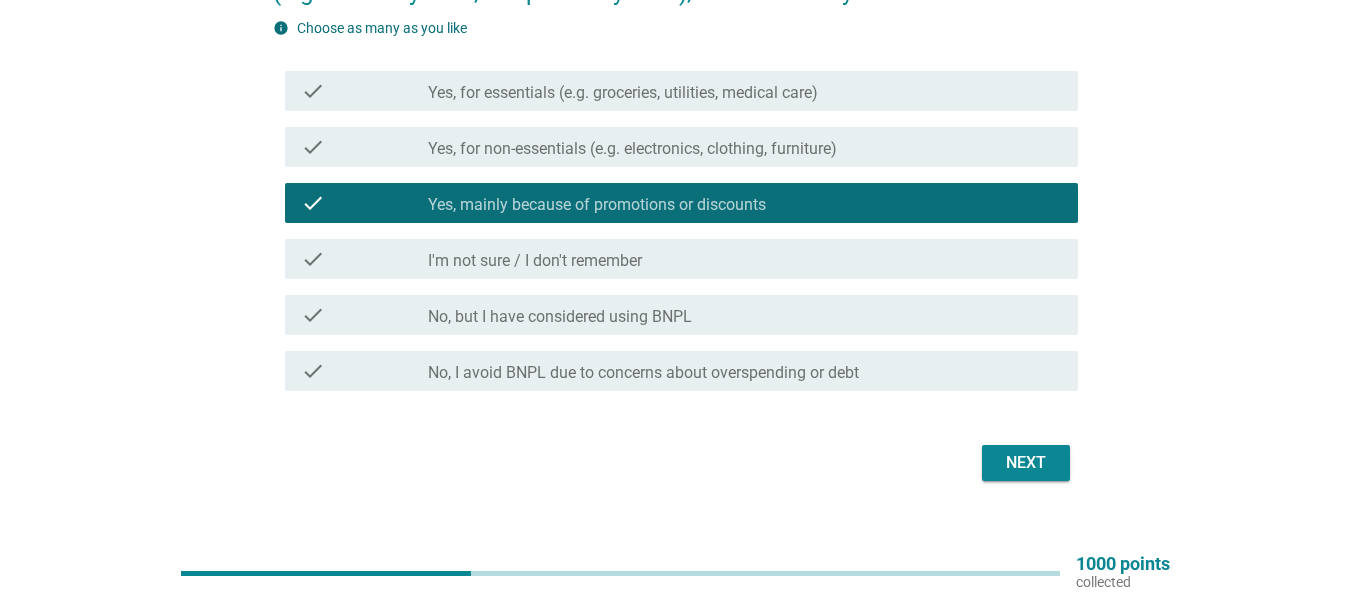 click on "Next" at bounding box center [1026, 463] 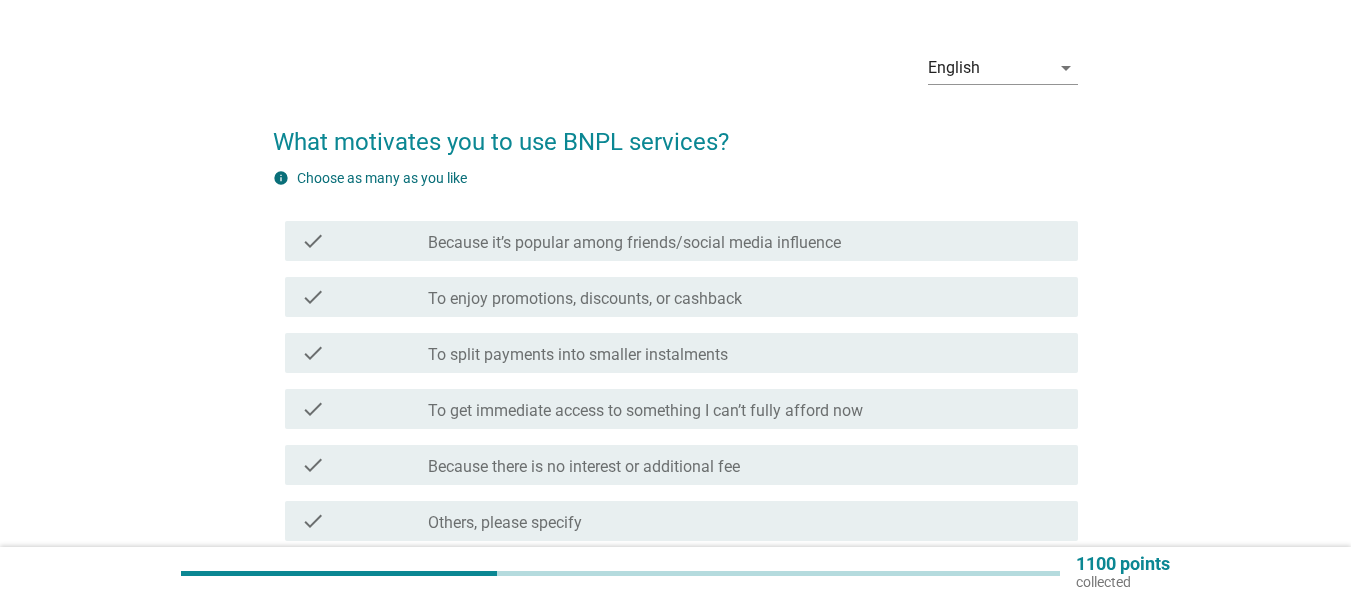 scroll, scrollTop: 100, scrollLeft: 0, axis: vertical 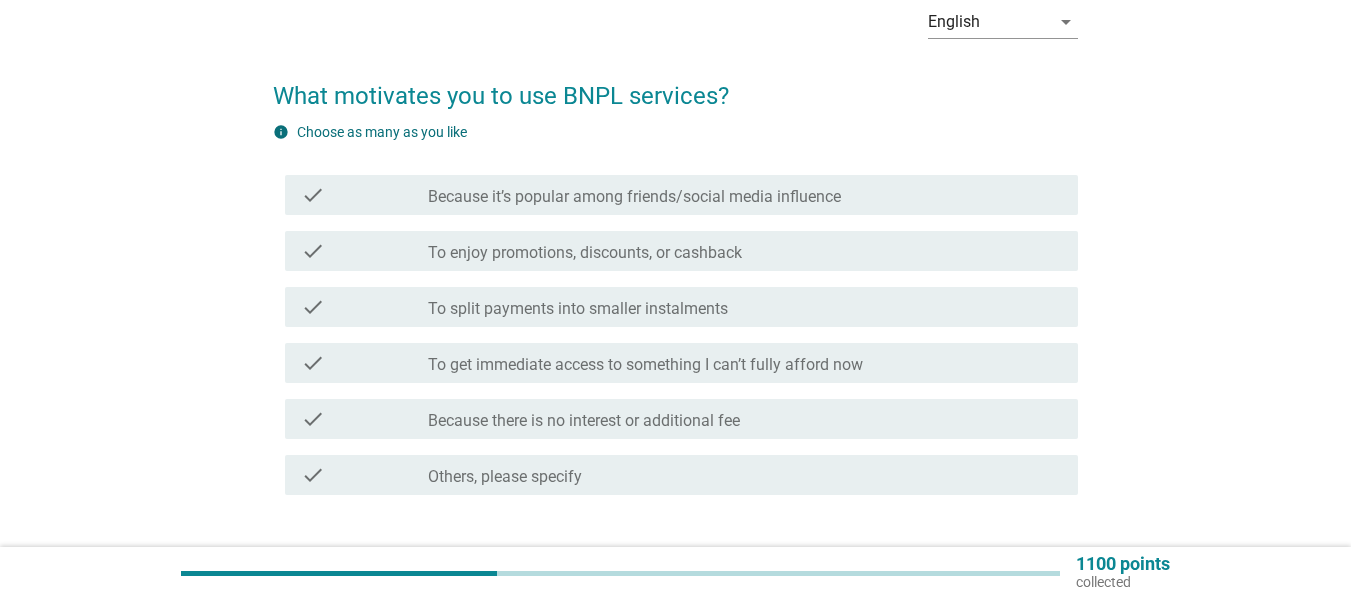 click on "check_box_outline_blank To enjoy promotions, discounts, or cashback" at bounding box center (745, 251) 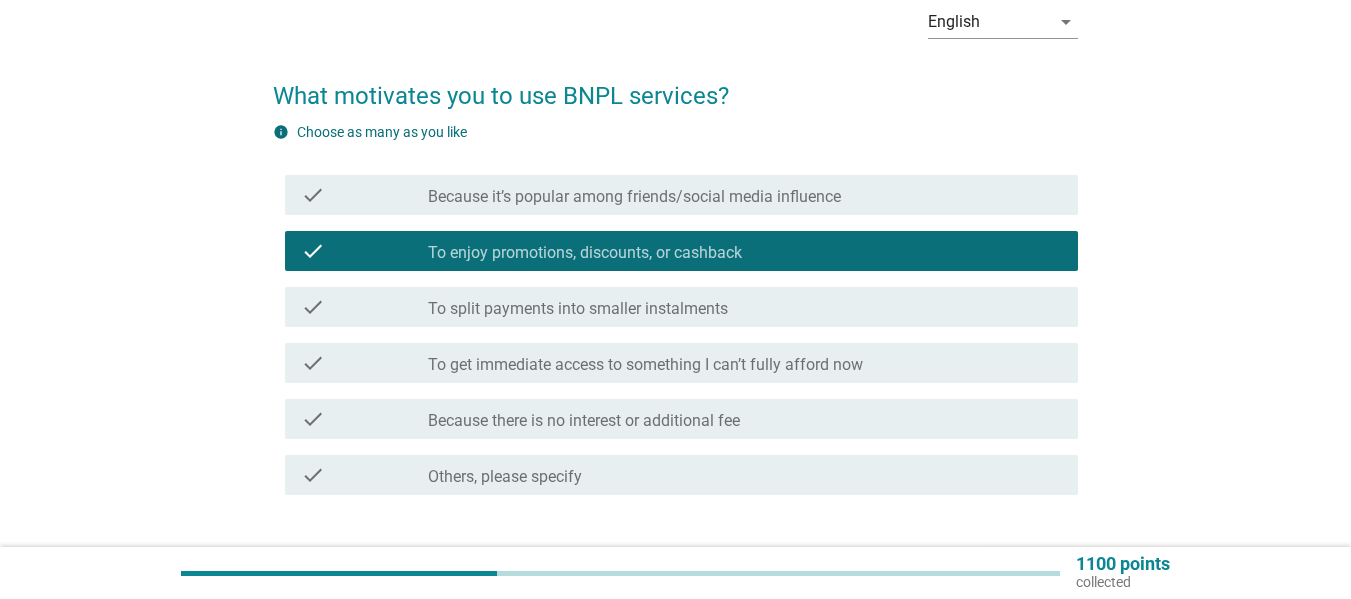 scroll, scrollTop: 200, scrollLeft: 0, axis: vertical 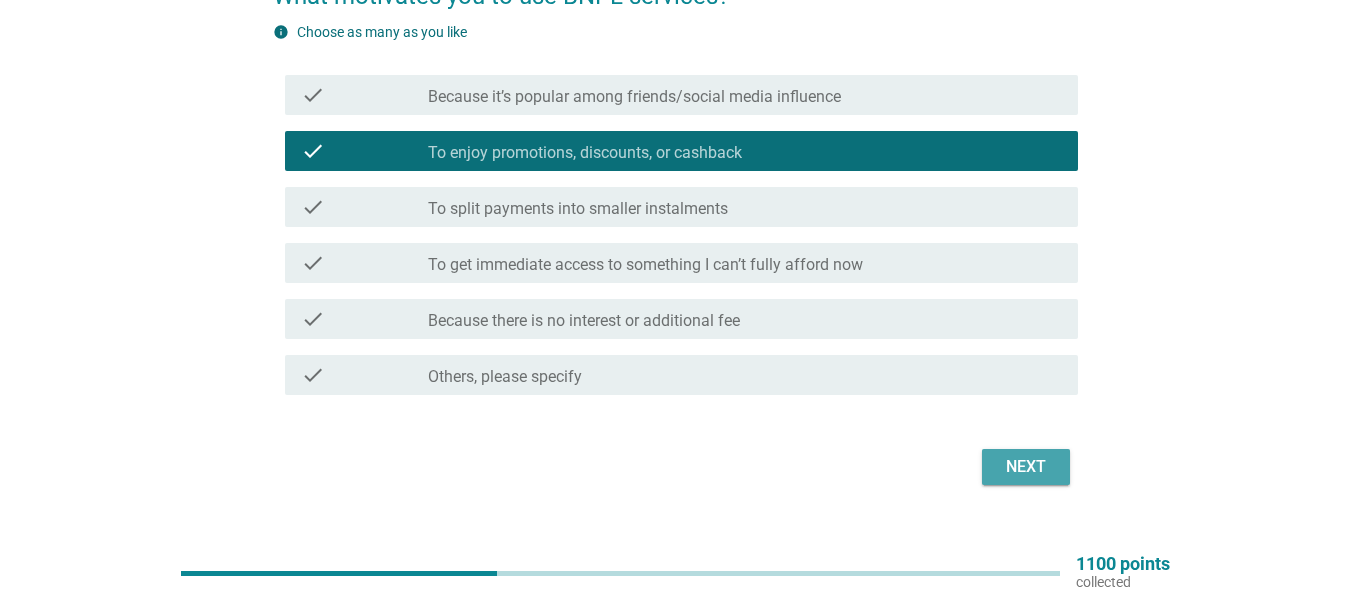 click on "Next" at bounding box center (1026, 467) 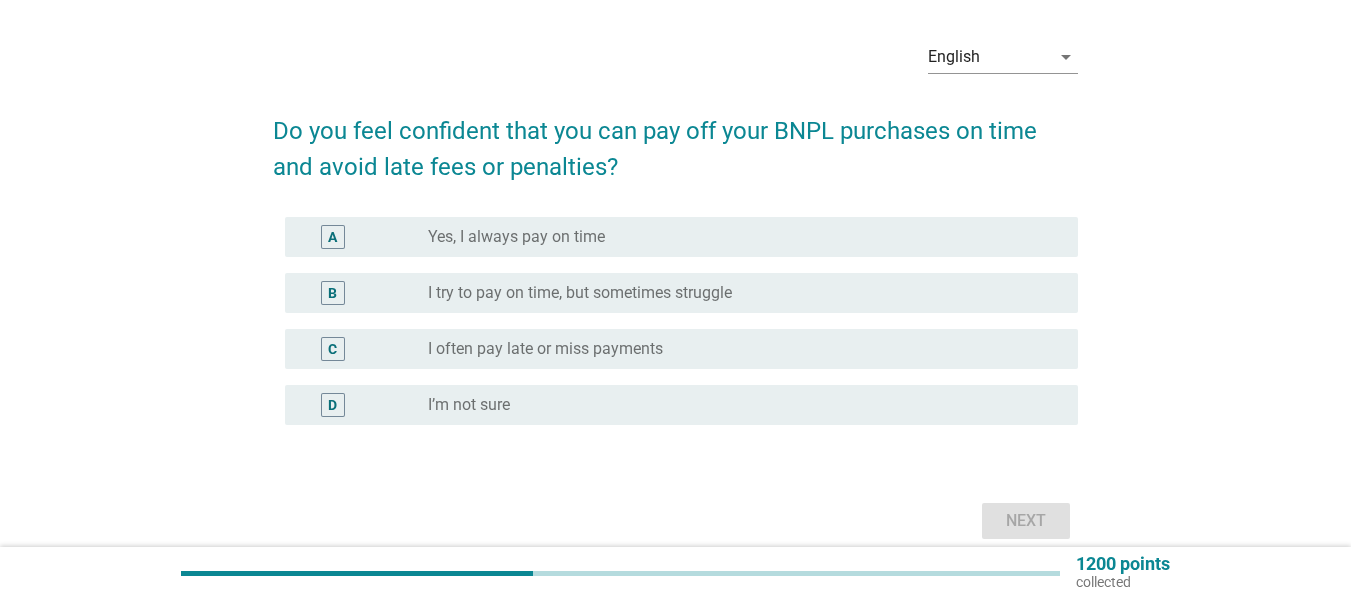 scroll, scrollTop: 100, scrollLeft: 0, axis: vertical 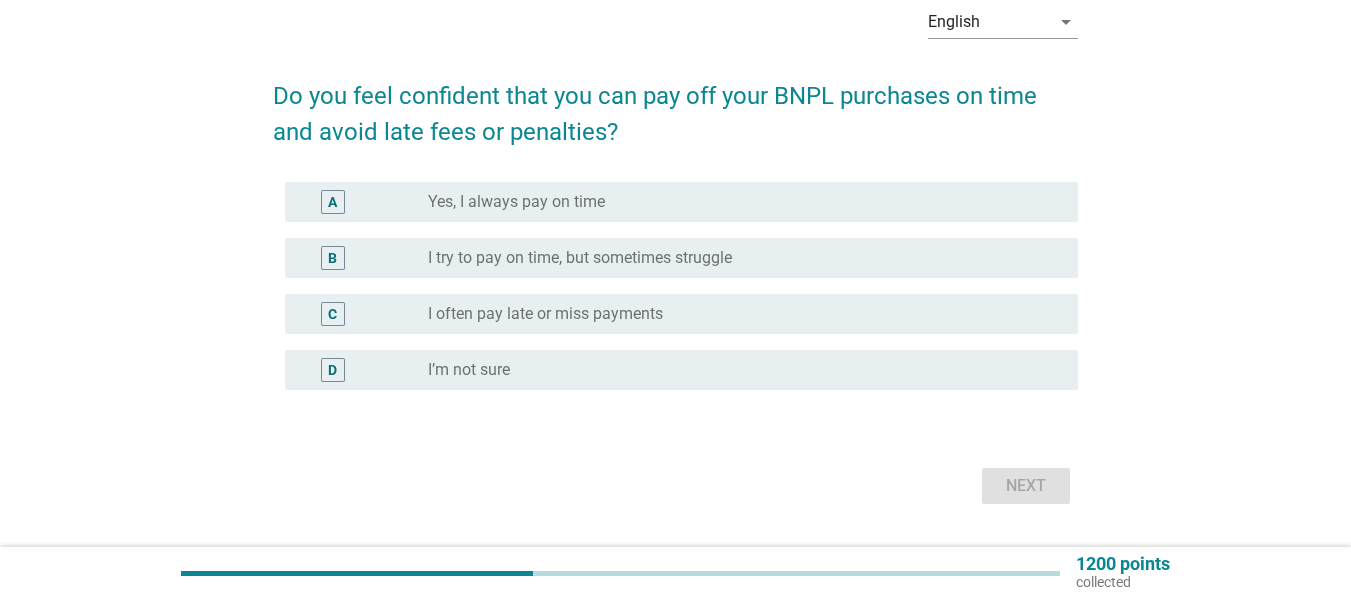 click on "radio_button_unchecked I try to pay on time, but sometimes struggle" at bounding box center (737, 258) 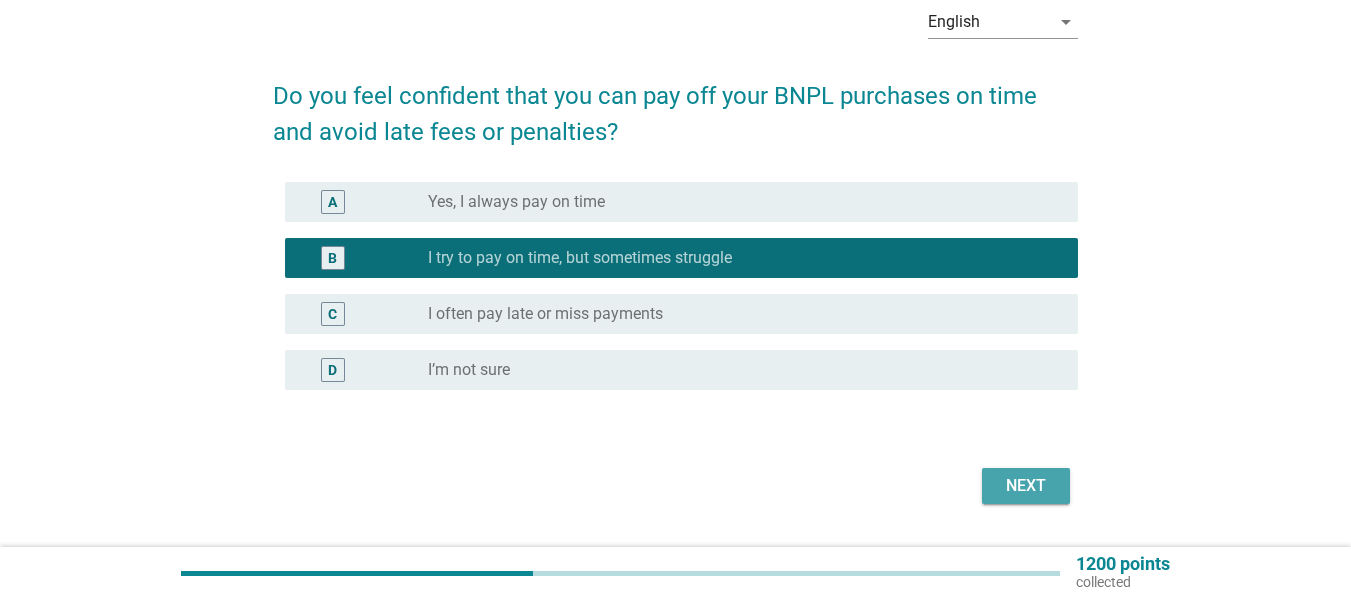 click on "Next" at bounding box center (1026, 486) 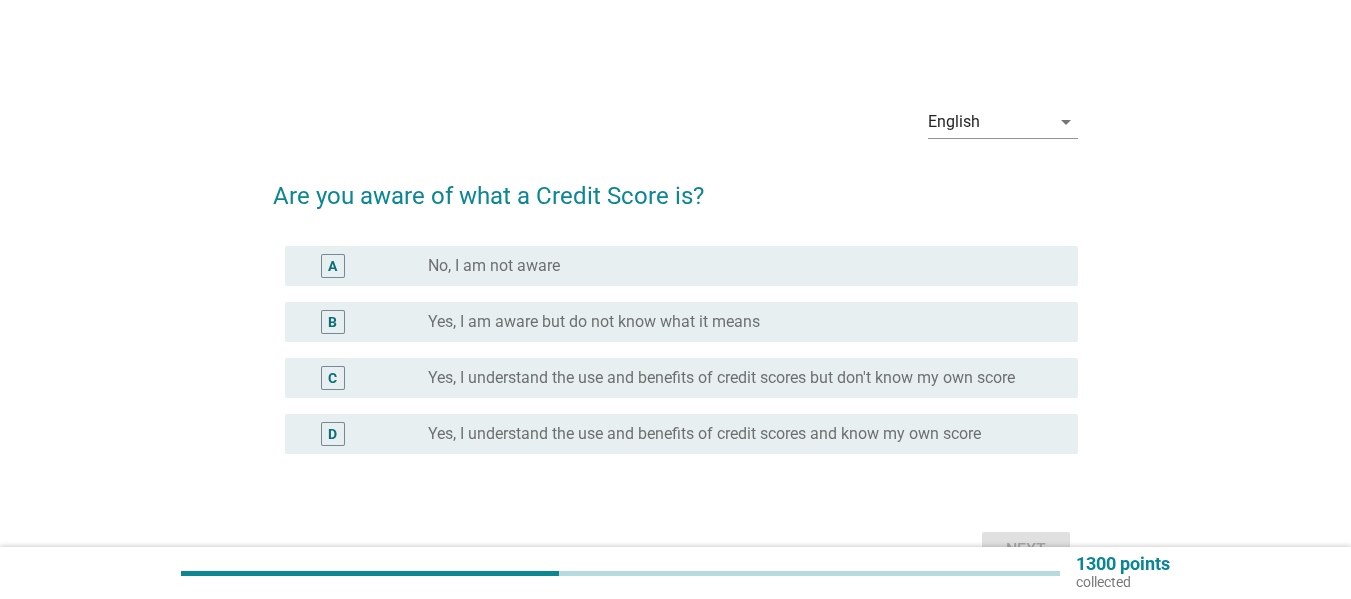 scroll, scrollTop: 100, scrollLeft: 0, axis: vertical 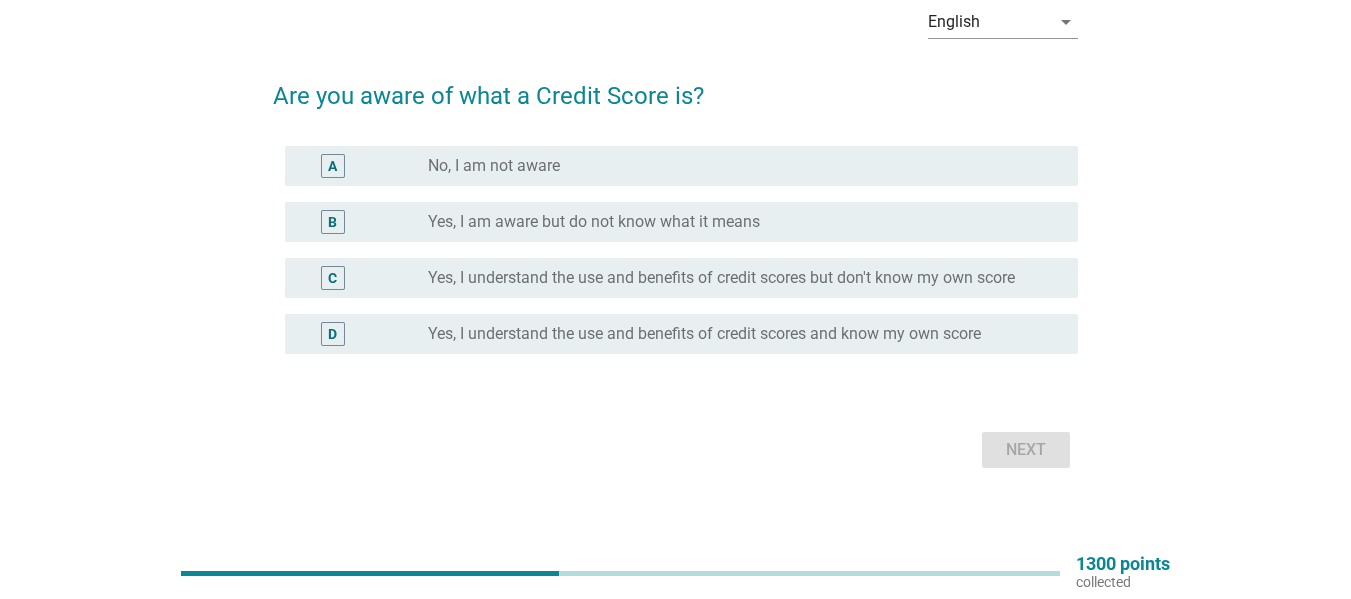click on "radio_button_unchecked No, I am not aware" at bounding box center (737, 166) 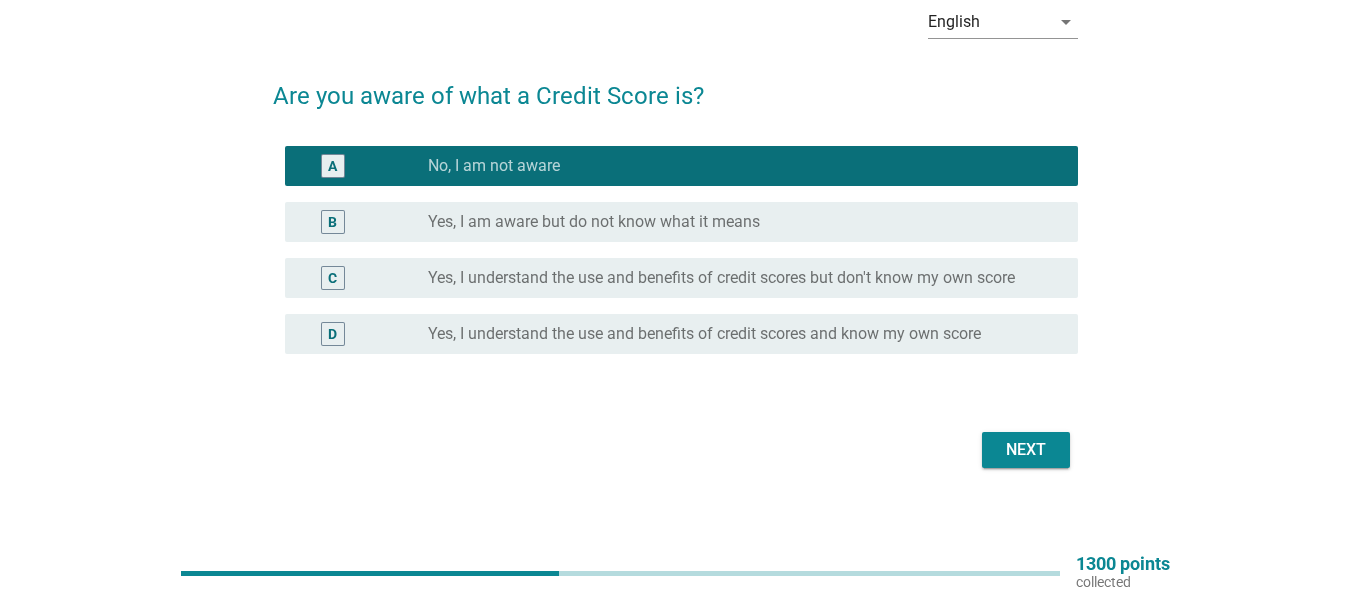 click on "Next" at bounding box center [1026, 450] 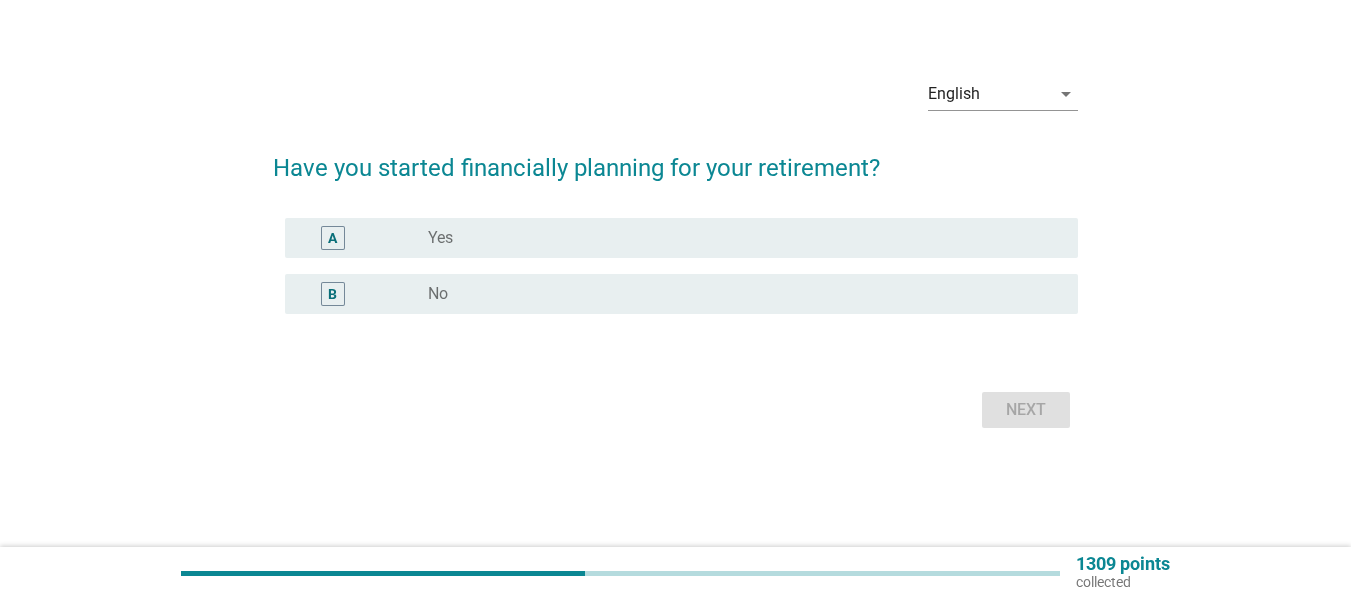 scroll, scrollTop: 0, scrollLeft: 0, axis: both 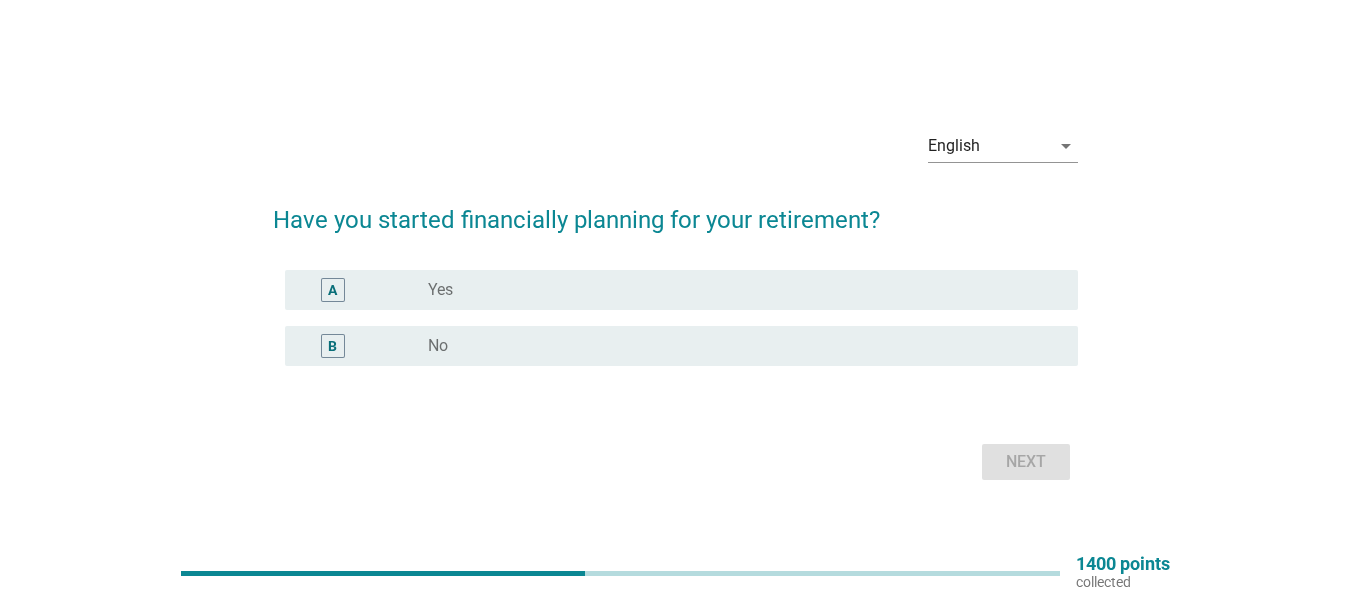 click on "radio_button_unchecked No" at bounding box center [737, 346] 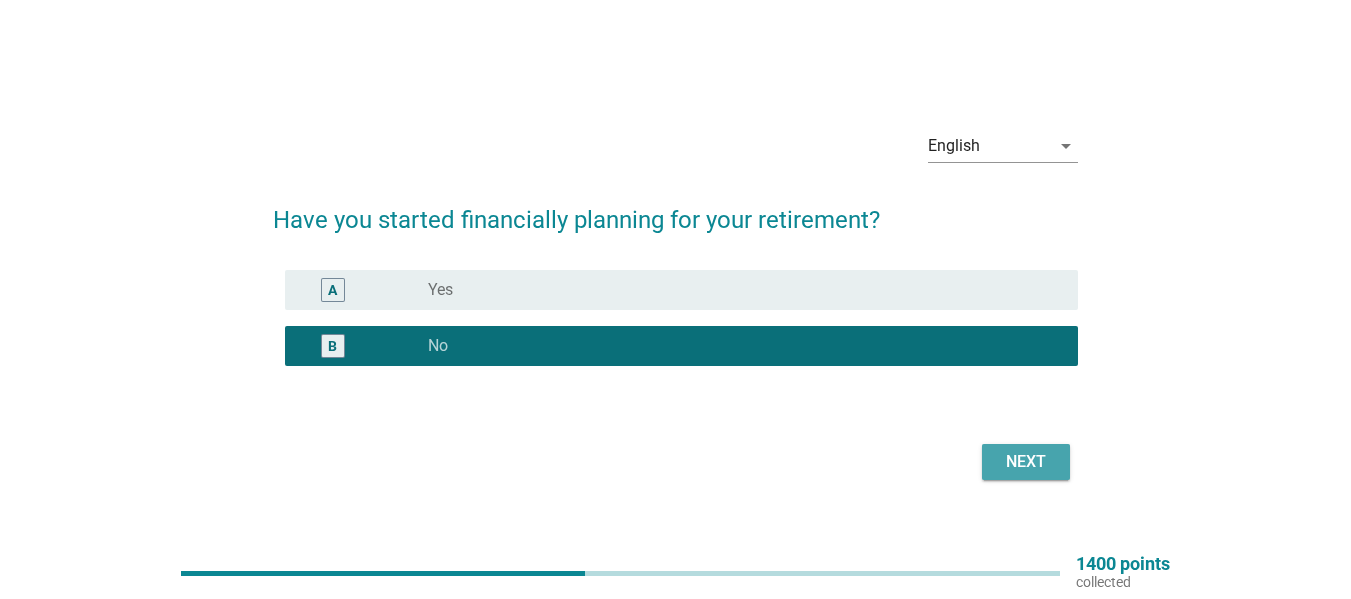 click on "Next" at bounding box center [1026, 462] 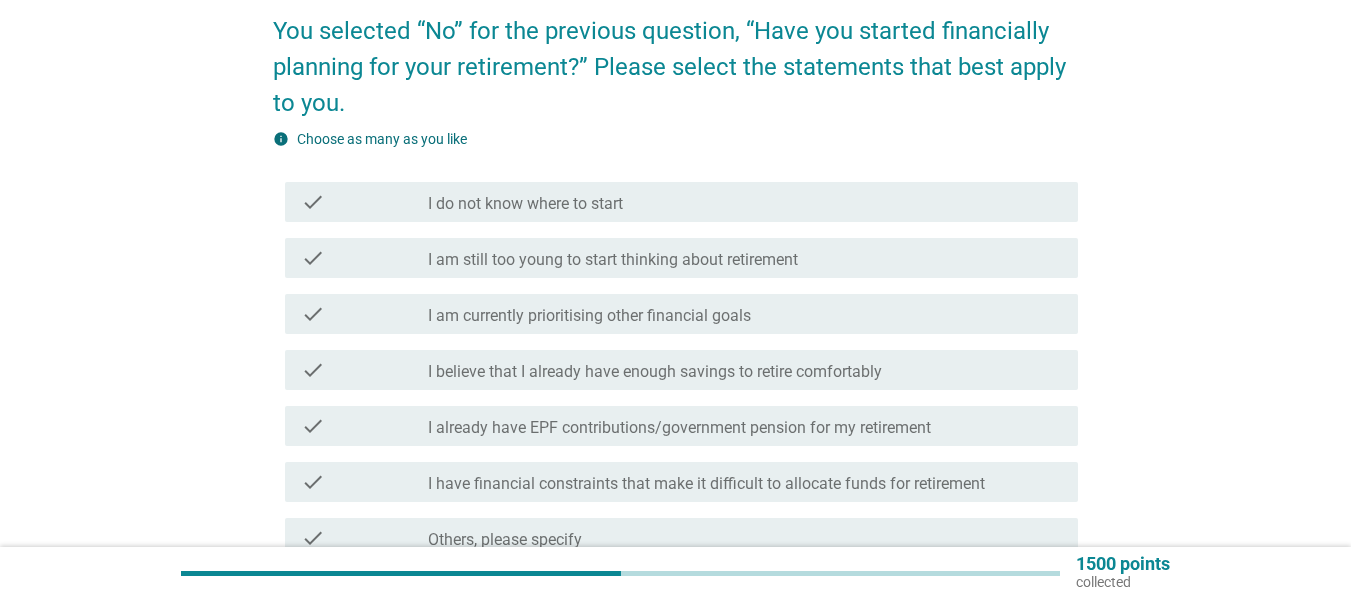 scroll, scrollTop: 200, scrollLeft: 0, axis: vertical 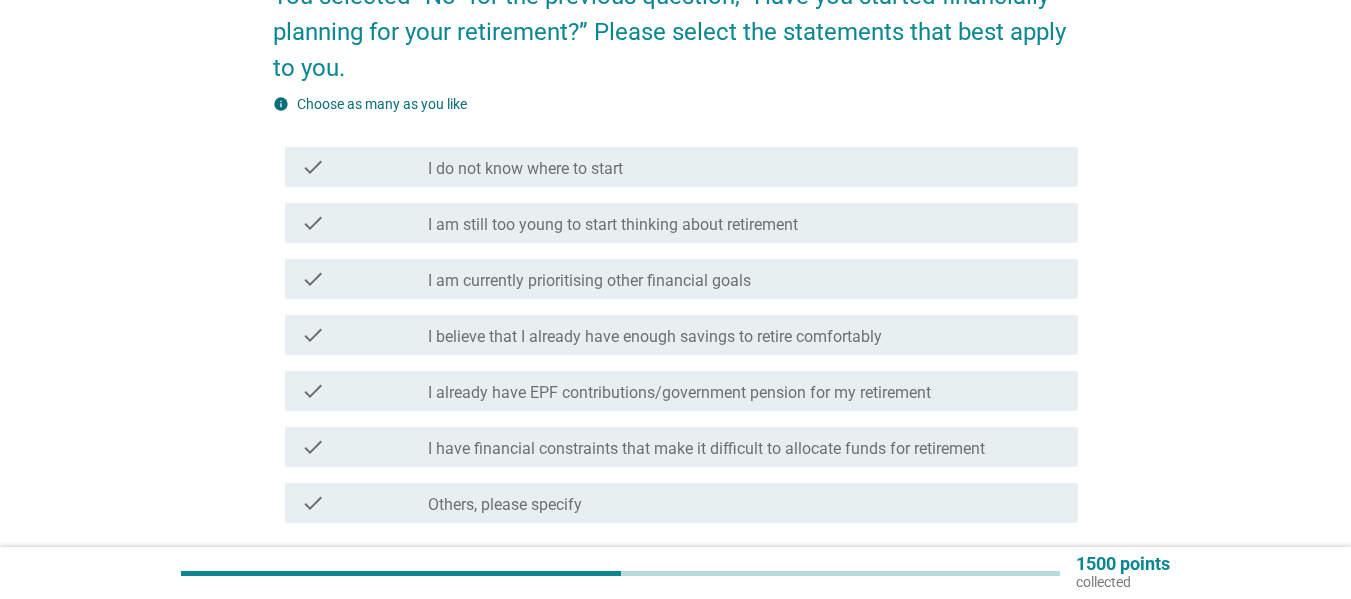 click on "I do not know where to start" at bounding box center [525, 169] 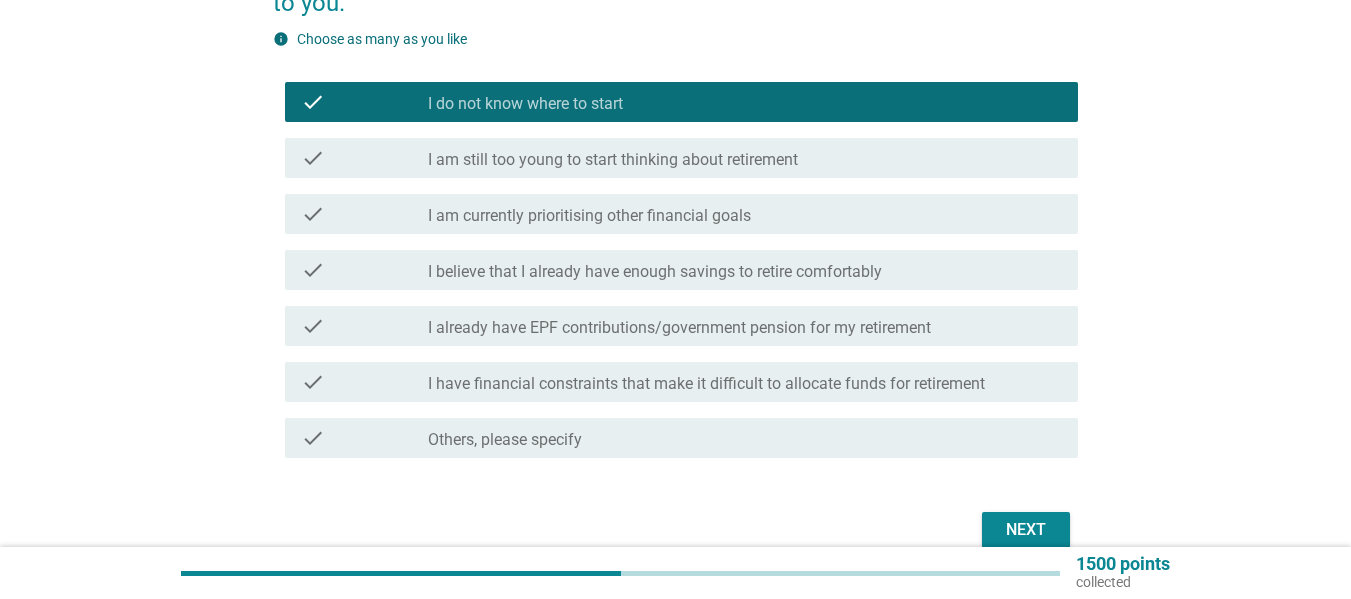 scroll, scrollTop: 300, scrollLeft: 0, axis: vertical 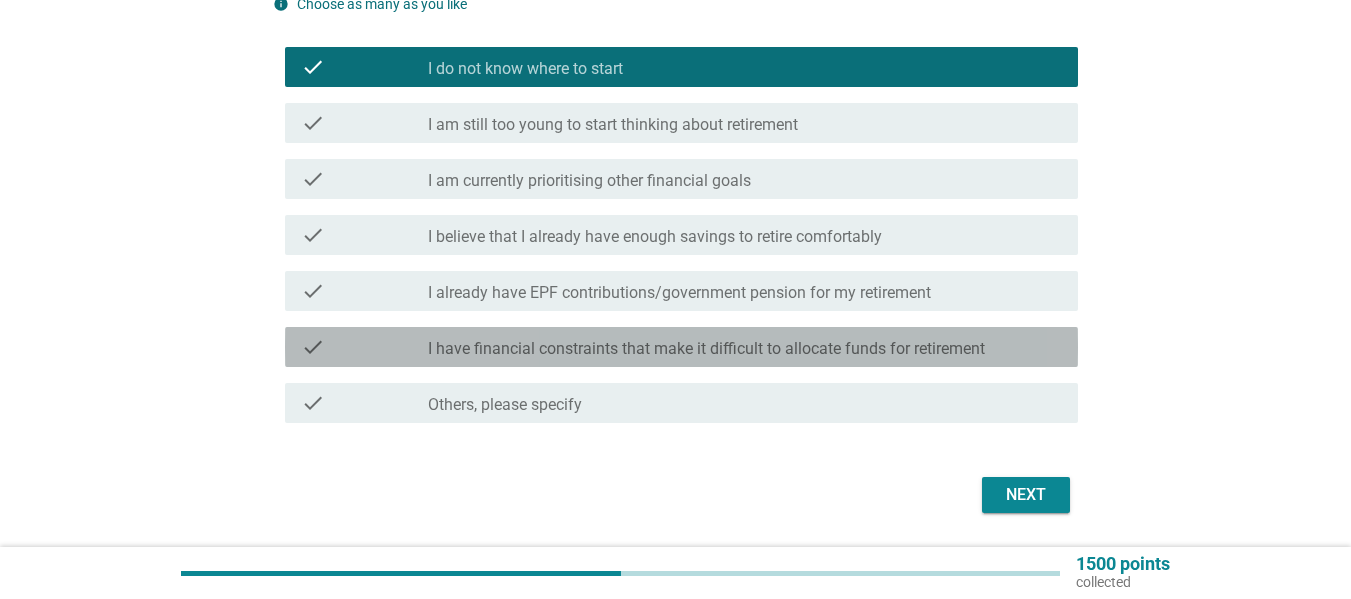 click on "check     check_box_outline_blank I have financial constraints that make it difficult to allocate funds for retirement" at bounding box center [681, 347] 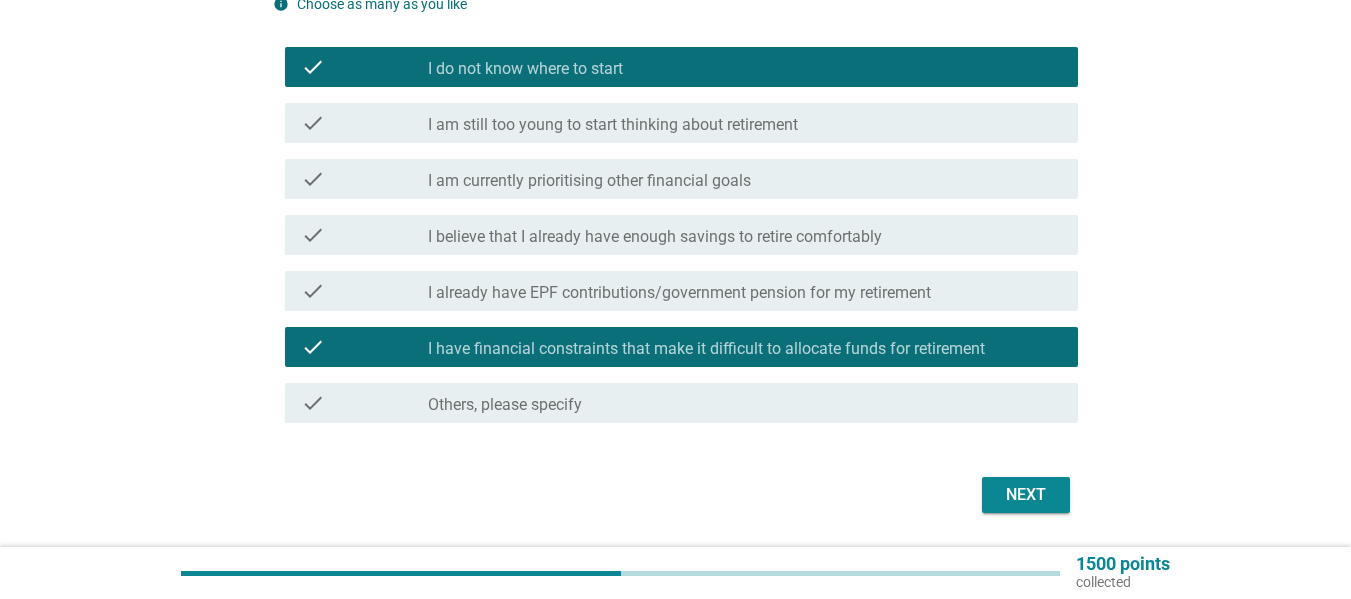 click on "Next" at bounding box center [1026, 495] 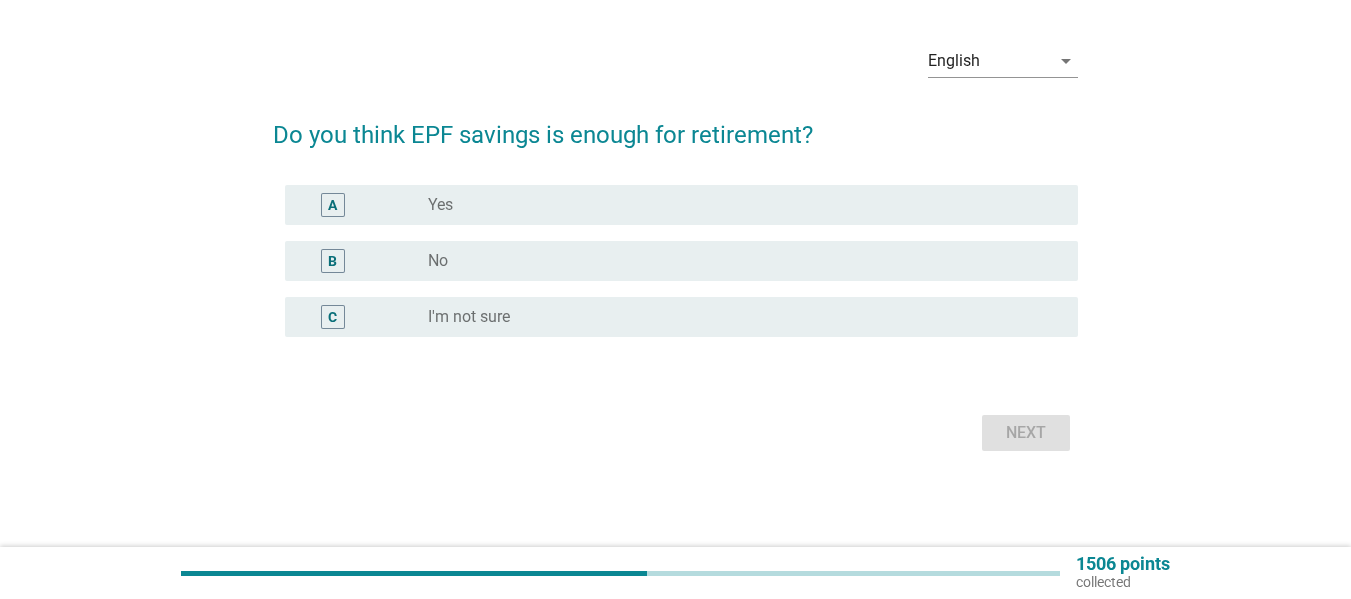 scroll, scrollTop: 0, scrollLeft: 0, axis: both 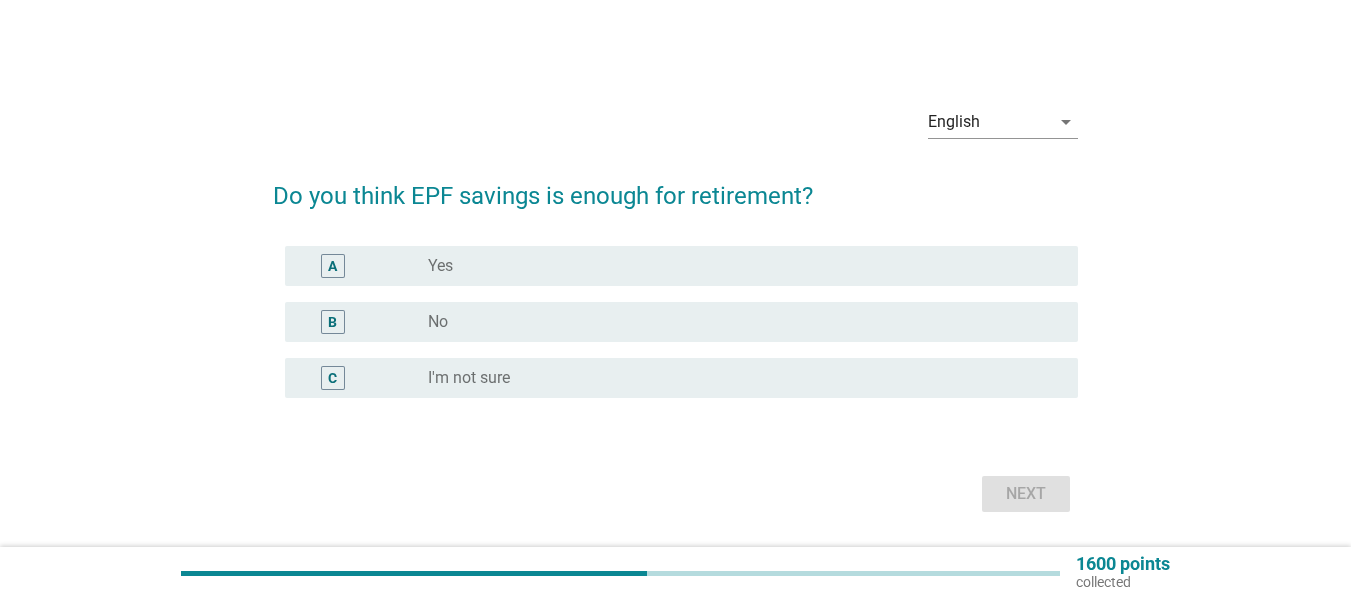 click on "No" at bounding box center [438, 322] 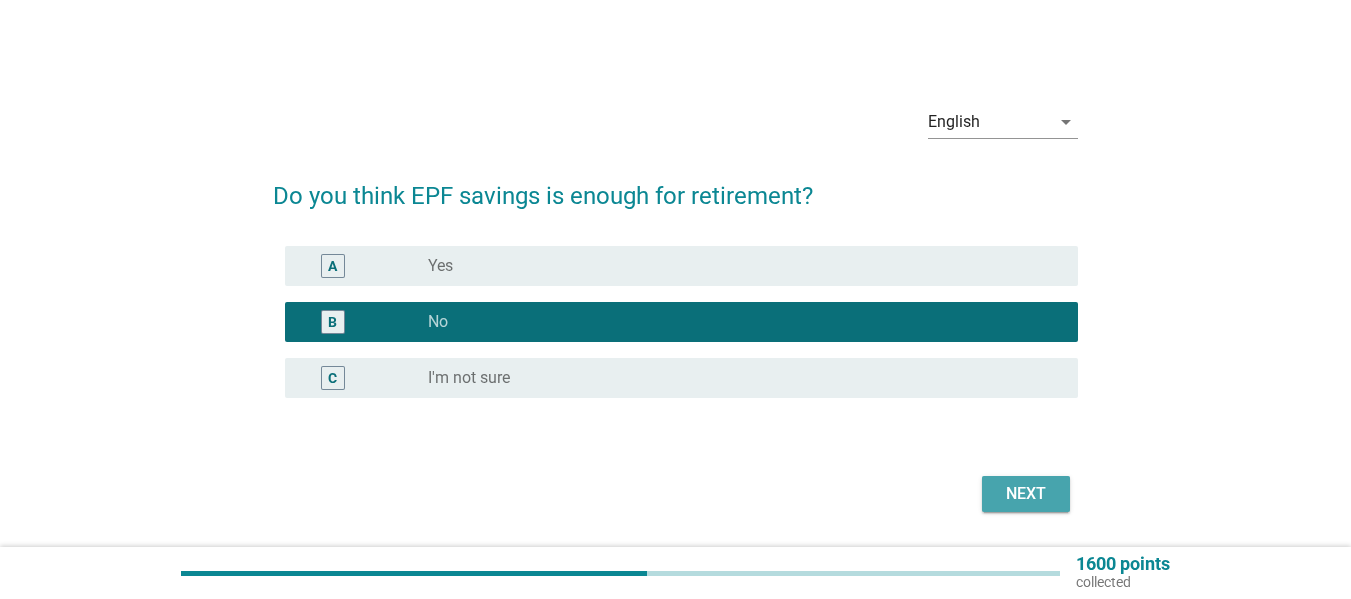click on "Next" at bounding box center [1026, 494] 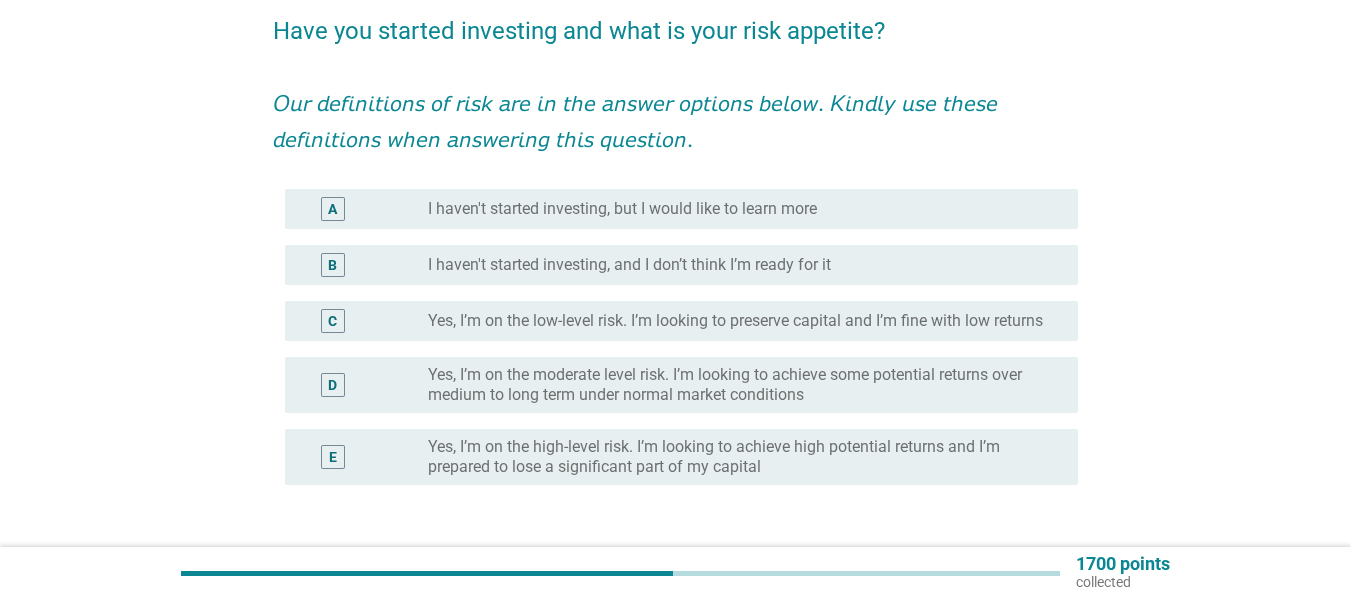 scroll, scrollTop: 200, scrollLeft: 0, axis: vertical 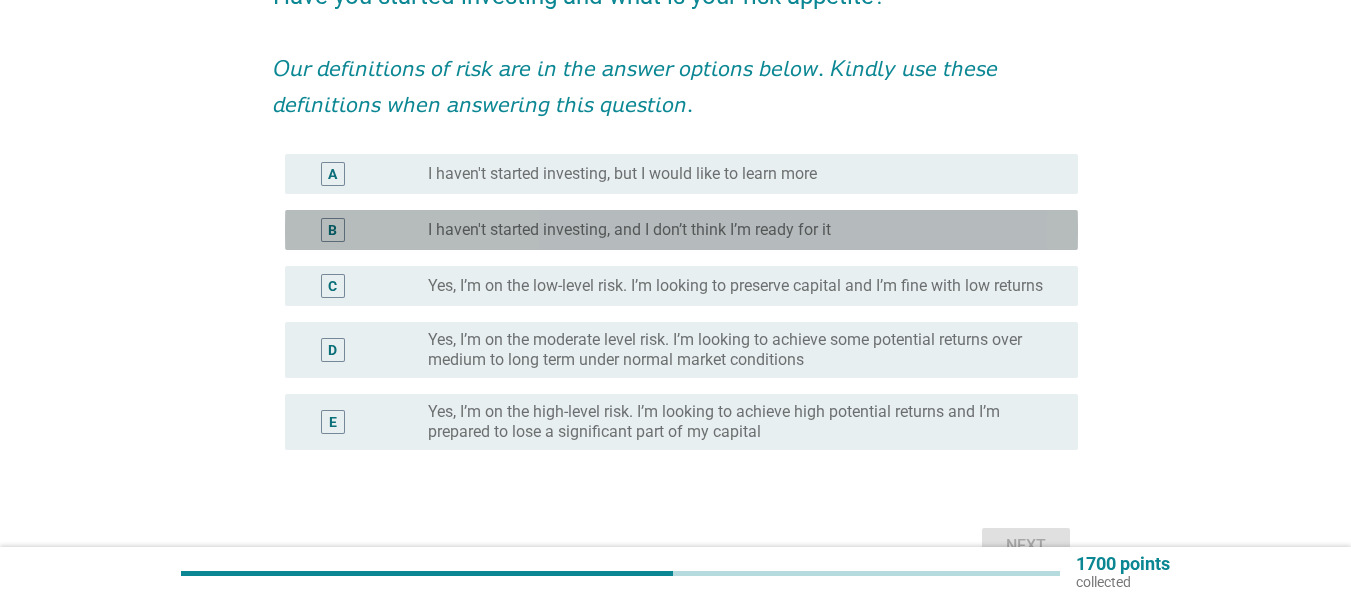 click on "B" at bounding box center (364, 230) 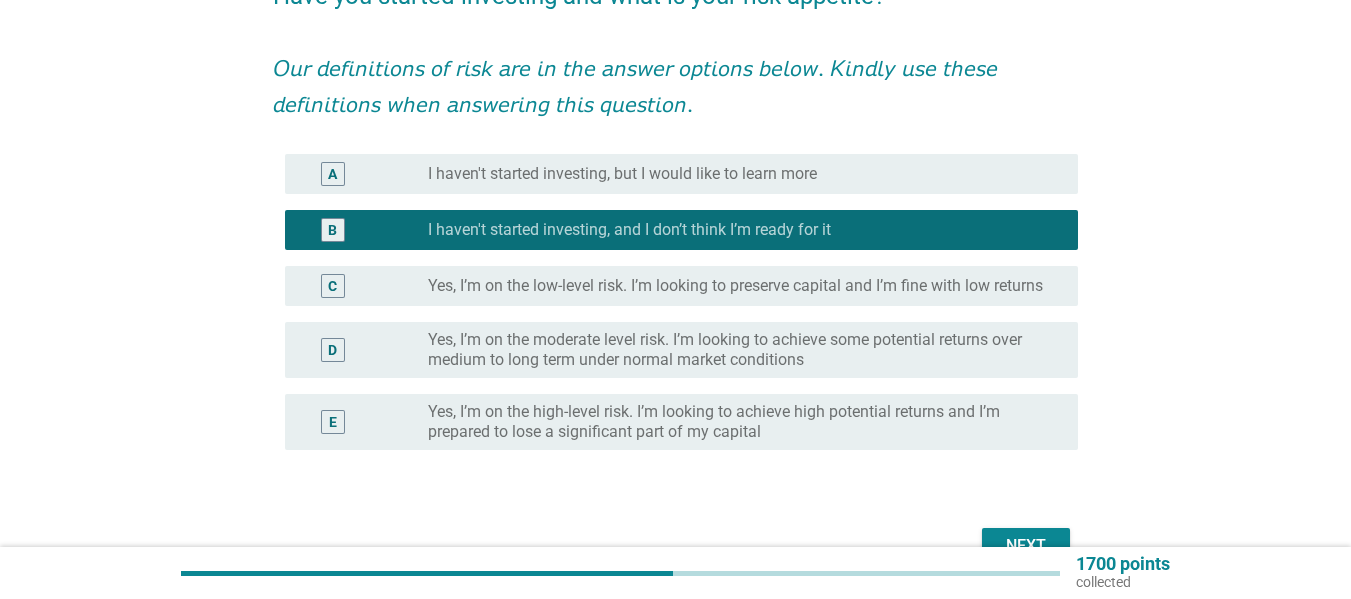 scroll, scrollTop: 300, scrollLeft: 0, axis: vertical 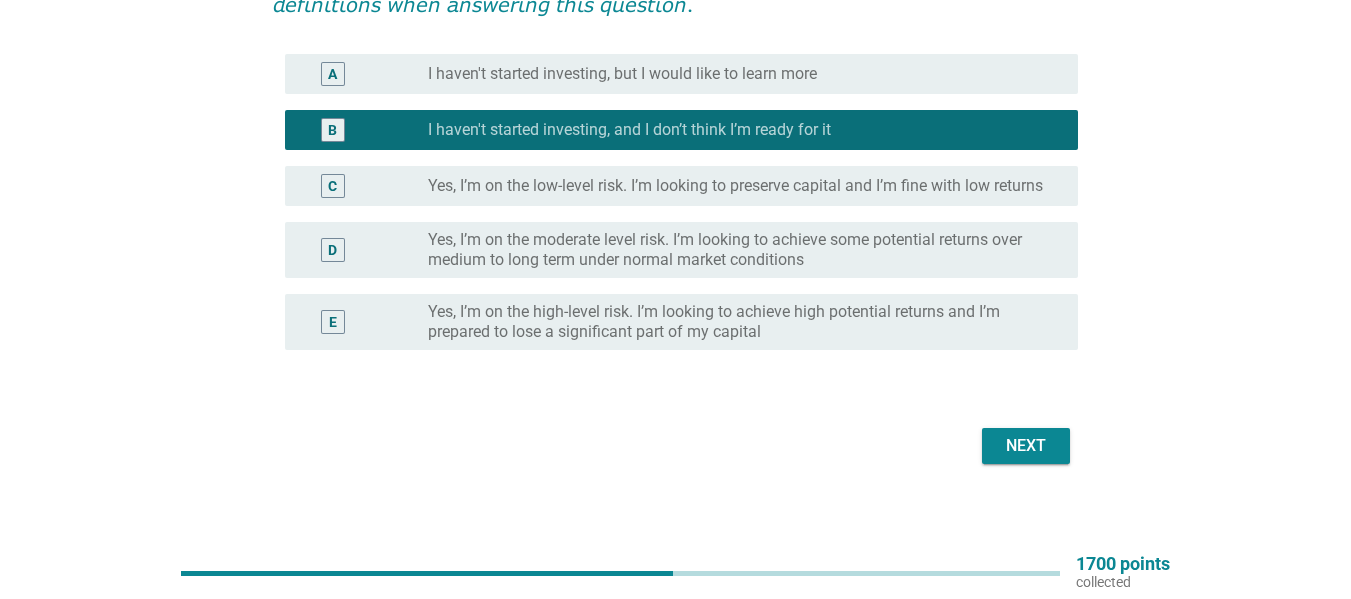 click on "Next" at bounding box center (1026, 446) 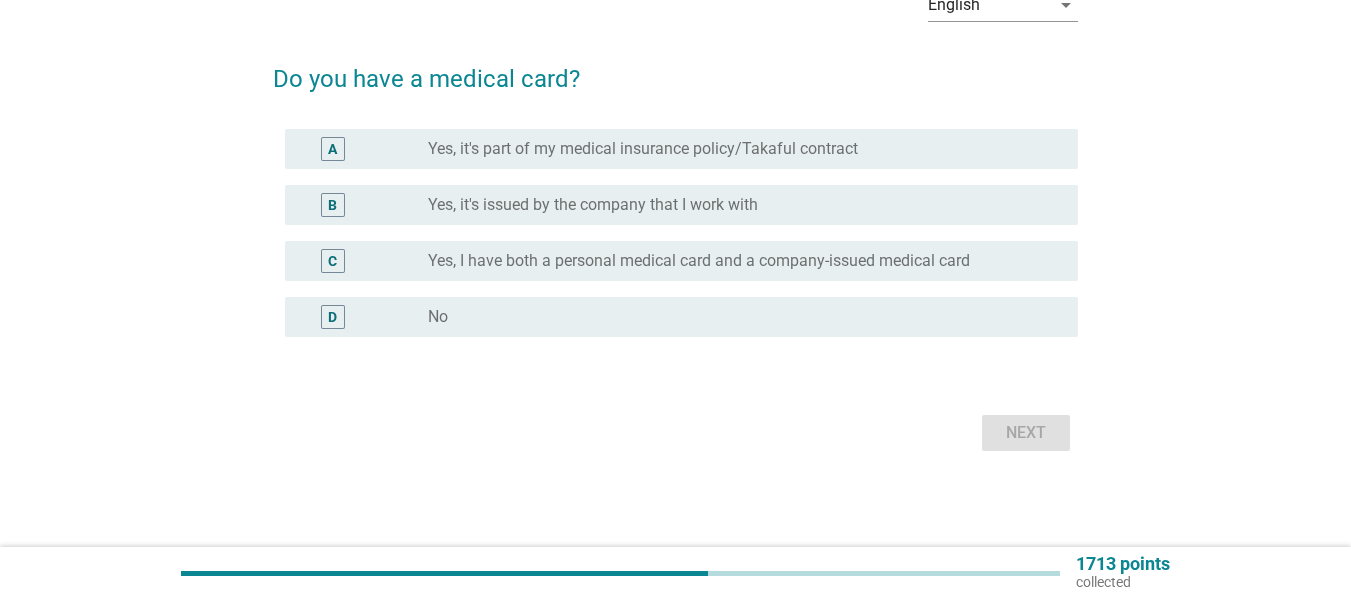 scroll, scrollTop: 0, scrollLeft: 0, axis: both 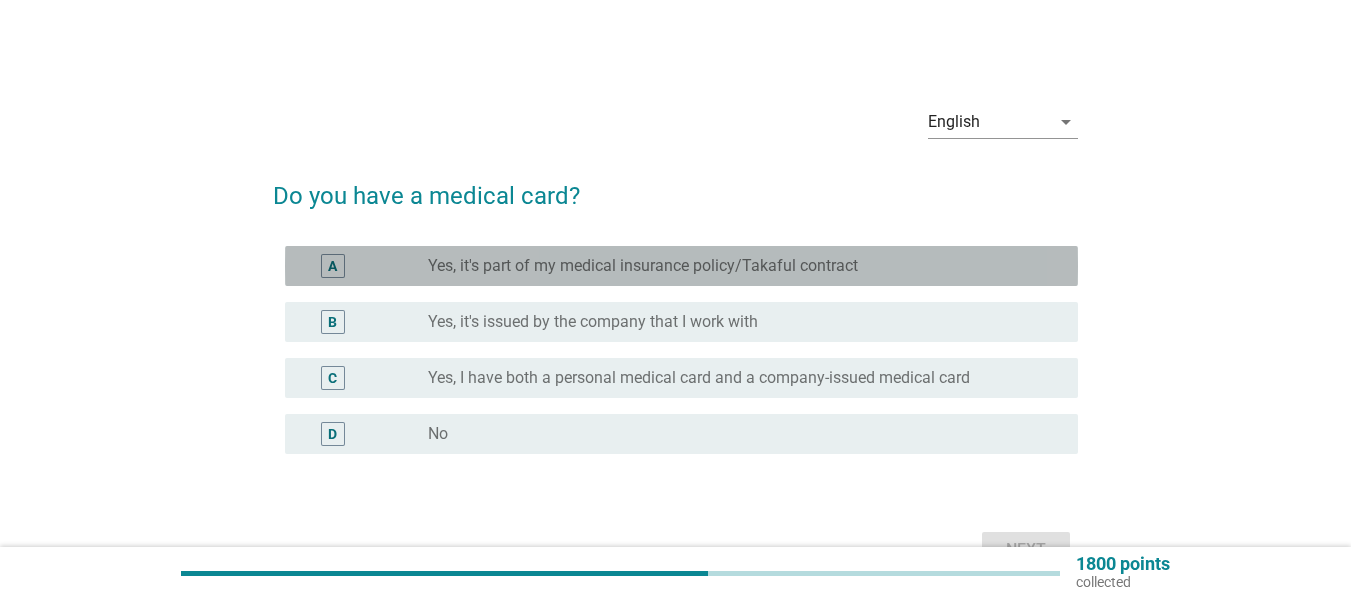 click on "Yes, it's part of my medical insurance policy/Takaful contract" at bounding box center (643, 266) 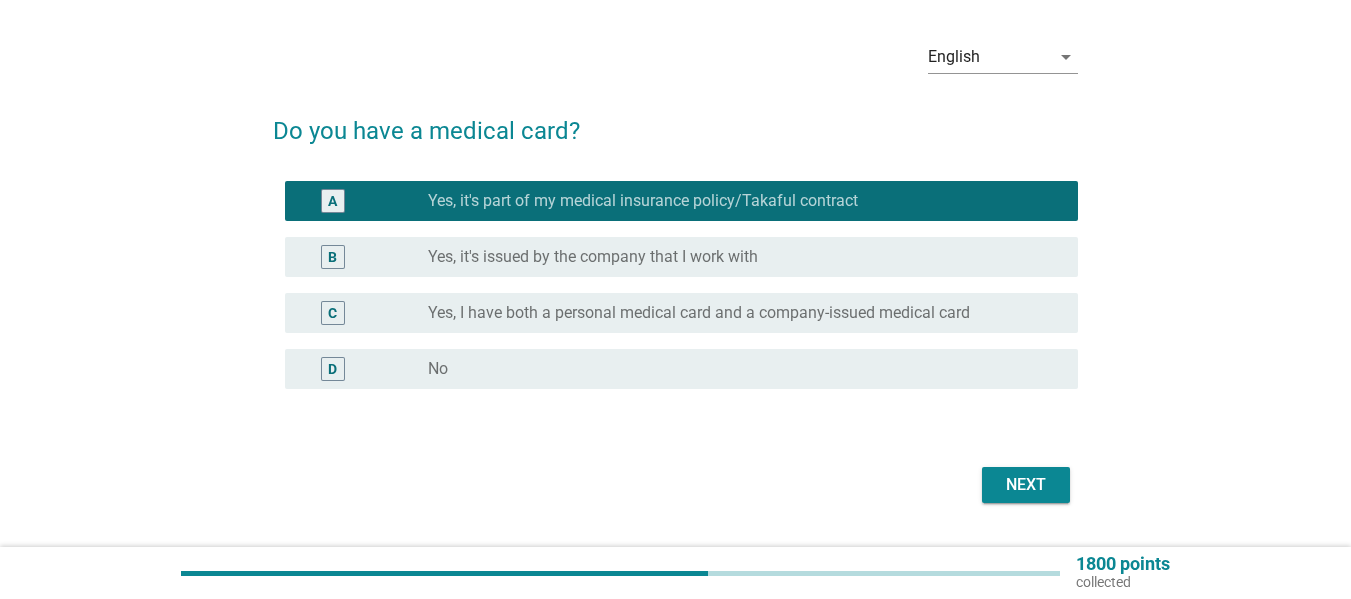scroll, scrollTop: 100, scrollLeft: 0, axis: vertical 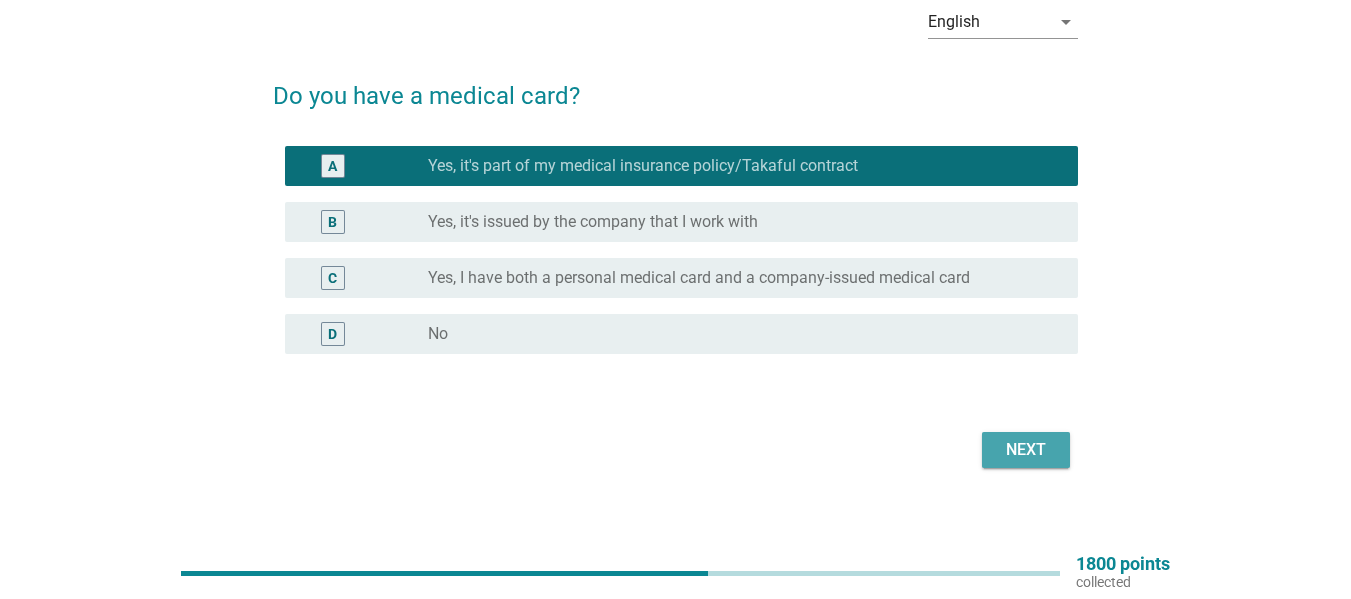 click on "Next" at bounding box center [1026, 450] 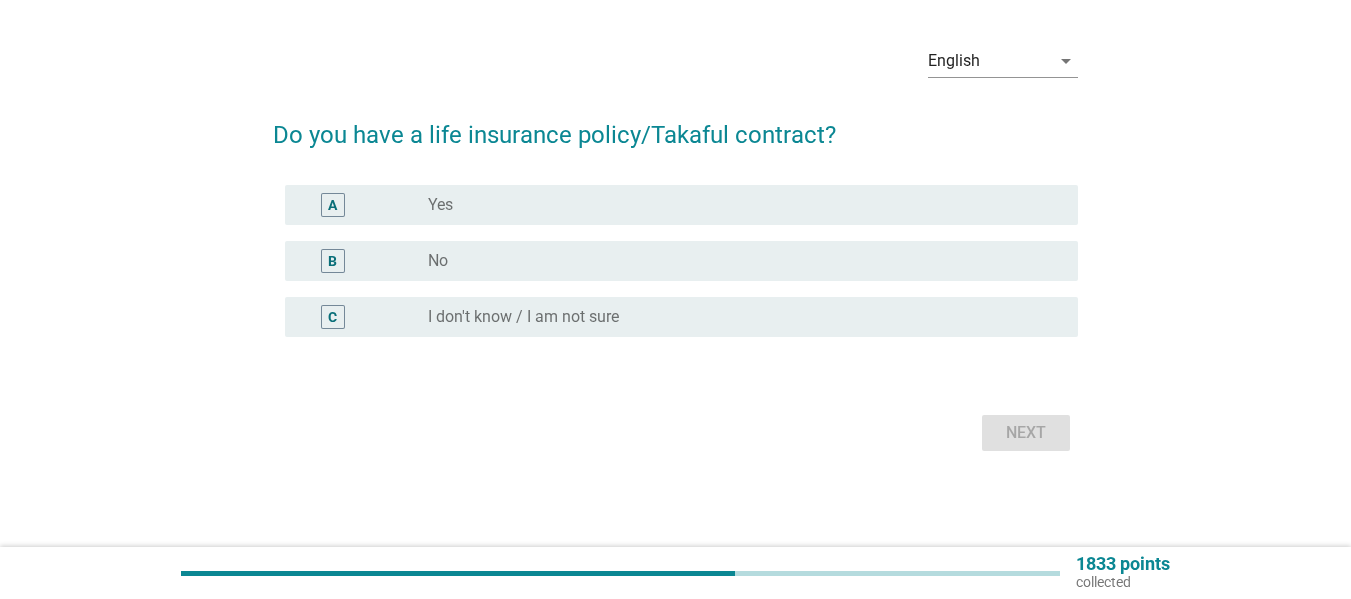 scroll, scrollTop: 0, scrollLeft: 0, axis: both 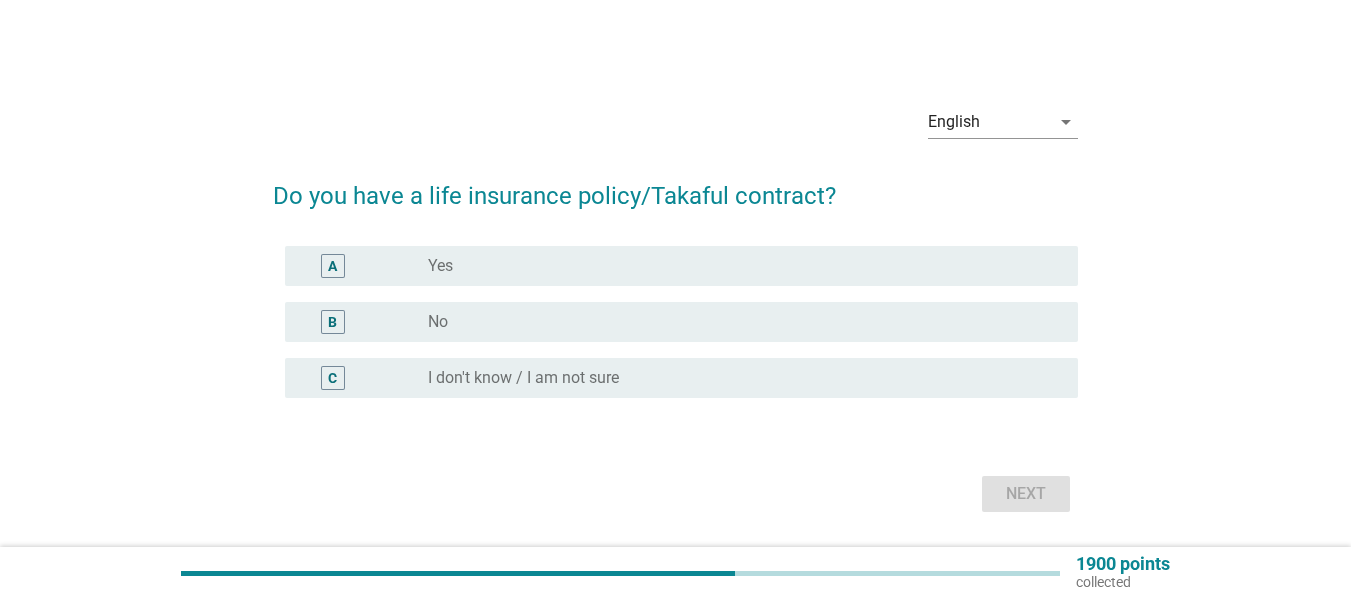 click on "radio_button_unchecked Yes" at bounding box center (737, 266) 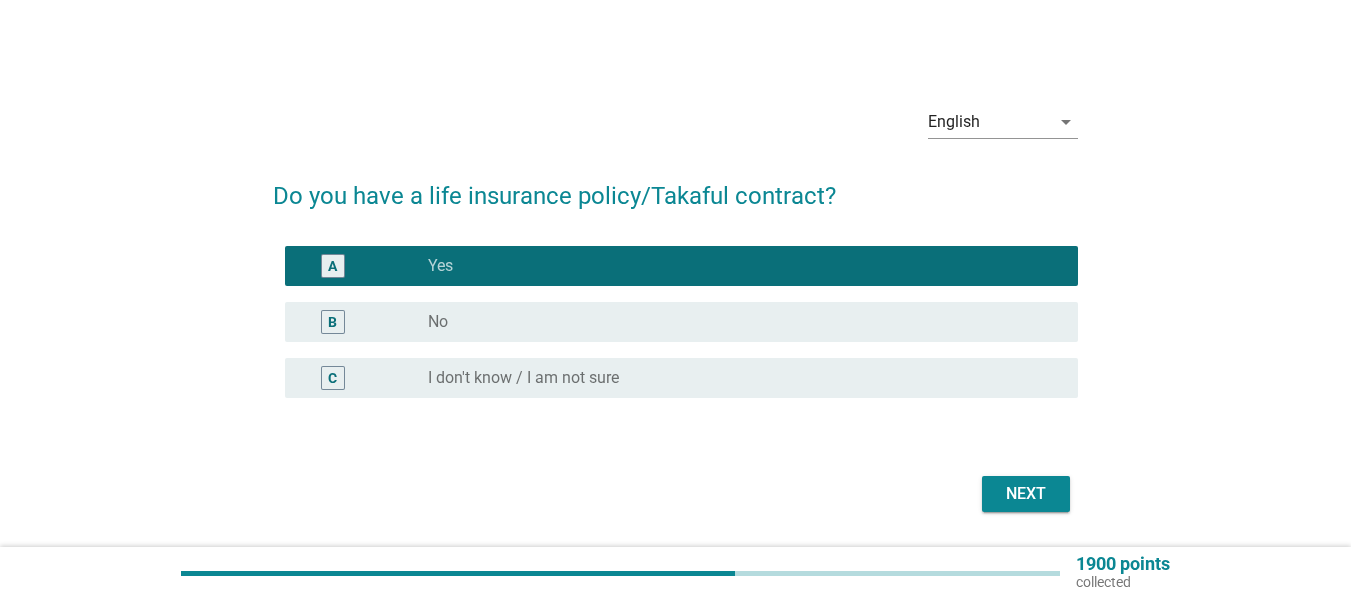 click on "Next" at bounding box center [1026, 494] 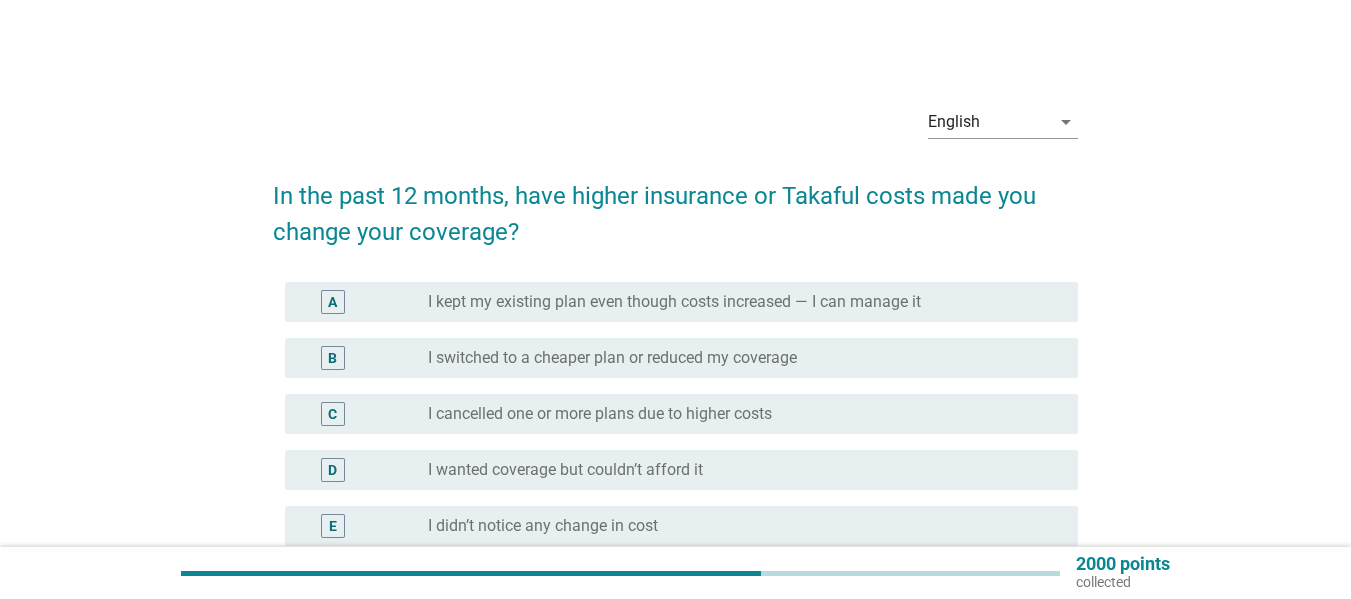 scroll, scrollTop: 100, scrollLeft: 0, axis: vertical 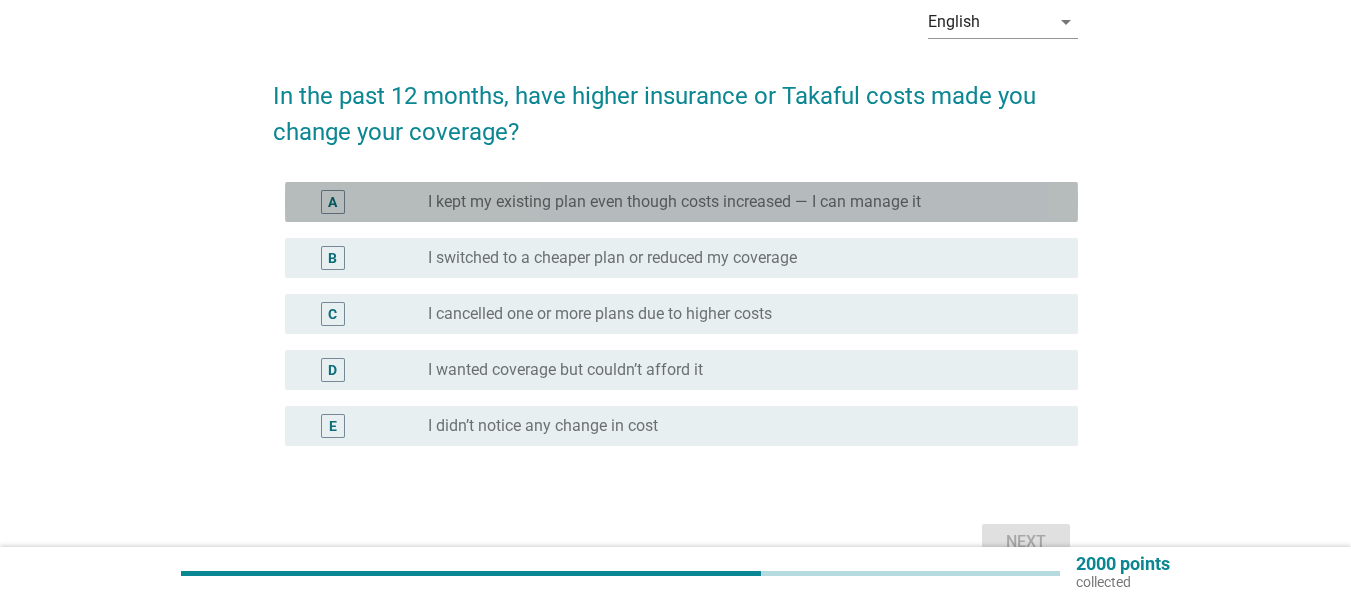 click on "I kept my existing plan even though costs increased — I can manage it" at bounding box center [674, 202] 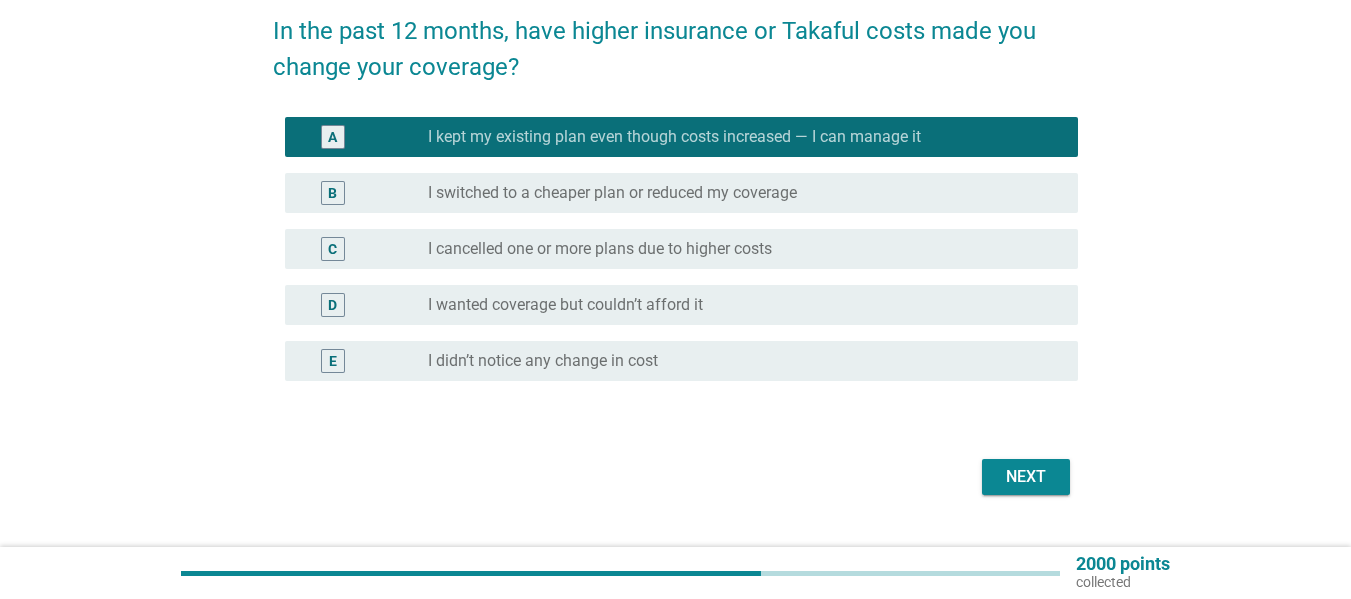 scroll, scrollTop: 200, scrollLeft: 0, axis: vertical 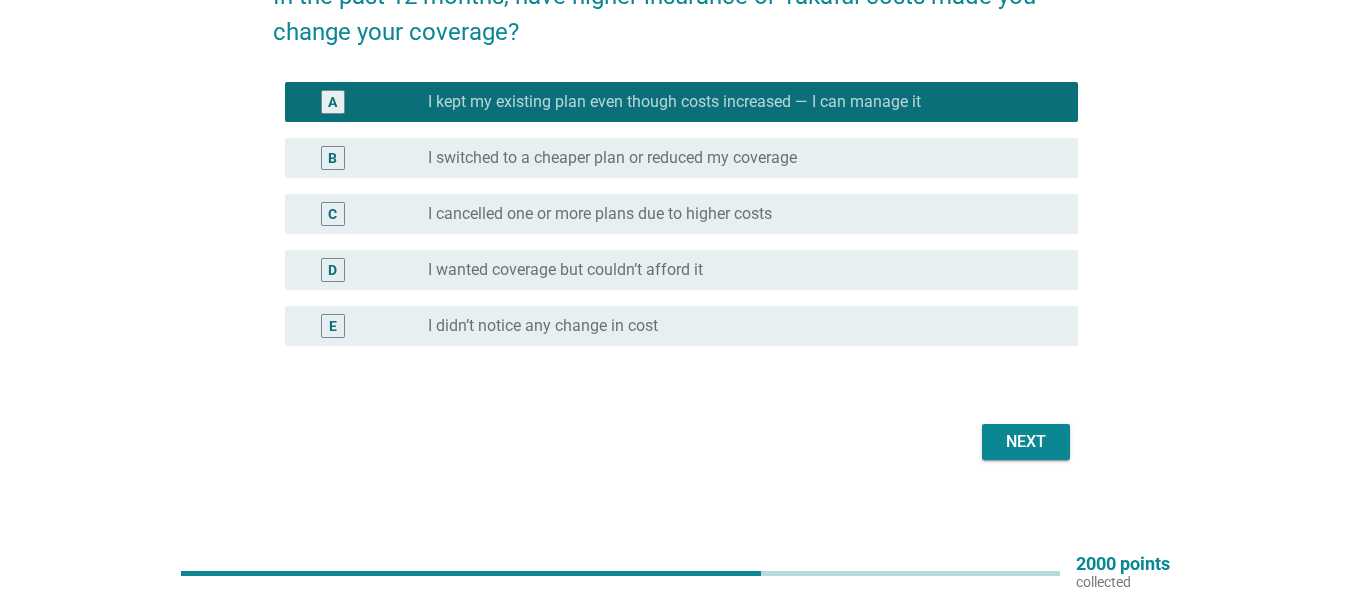 click on "Next" at bounding box center (1026, 442) 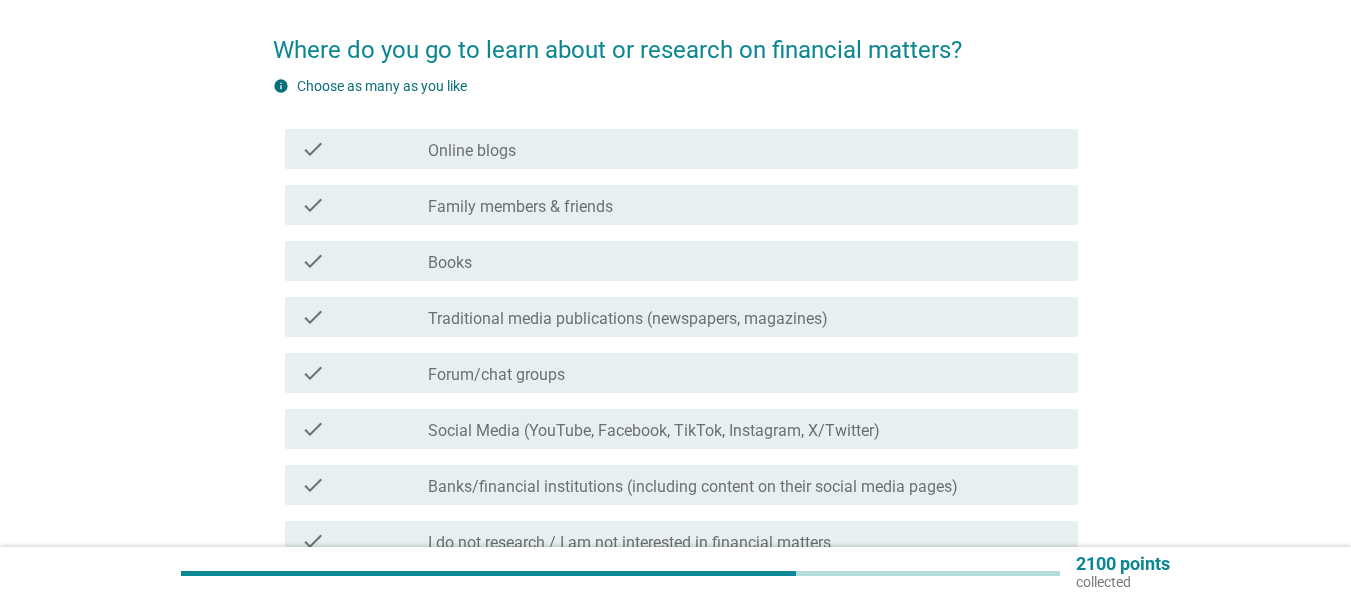 scroll, scrollTop: 100, scrollLeft: 0, axis: vertical 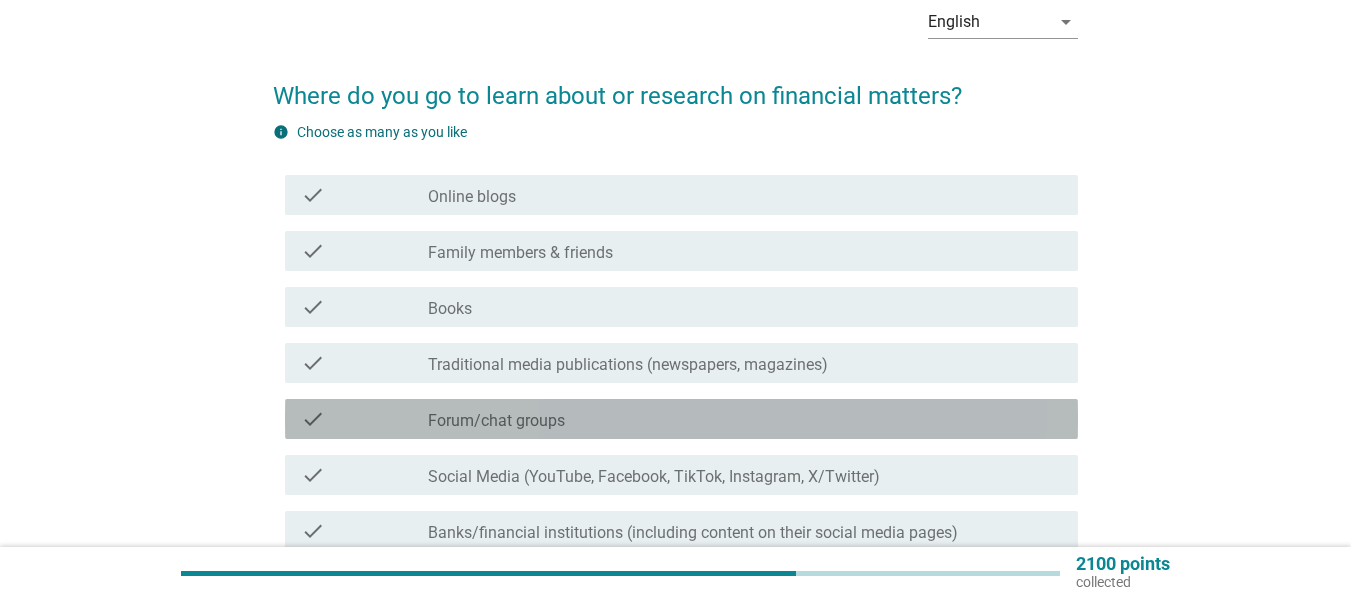 click on "check" at bounding box center [364, 419] 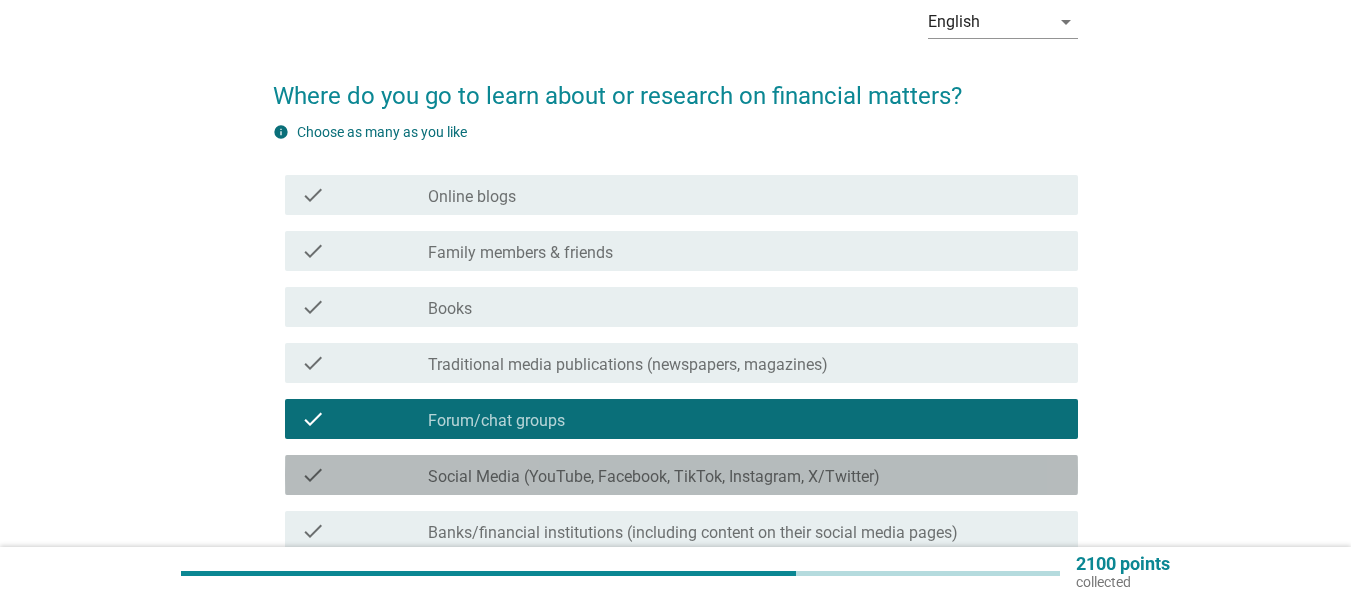 click on "check" at bounding box center (364, 475) 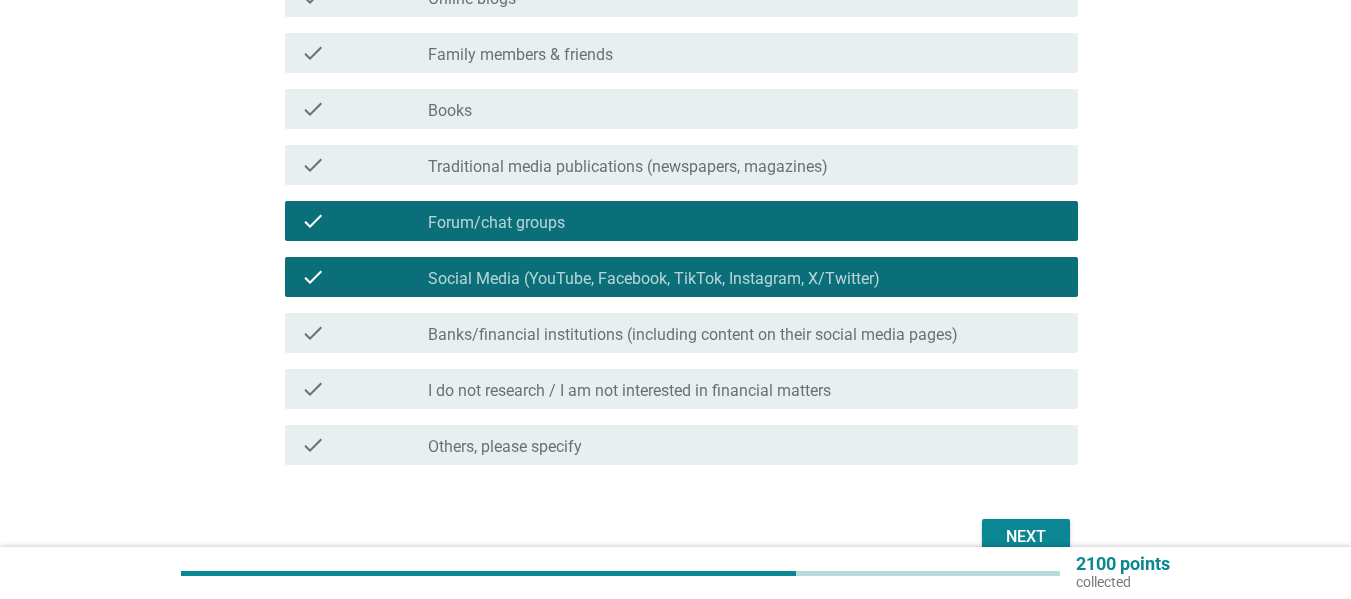 scroll, scrollTop: 300, scrollLeft: 0, axis: vertical 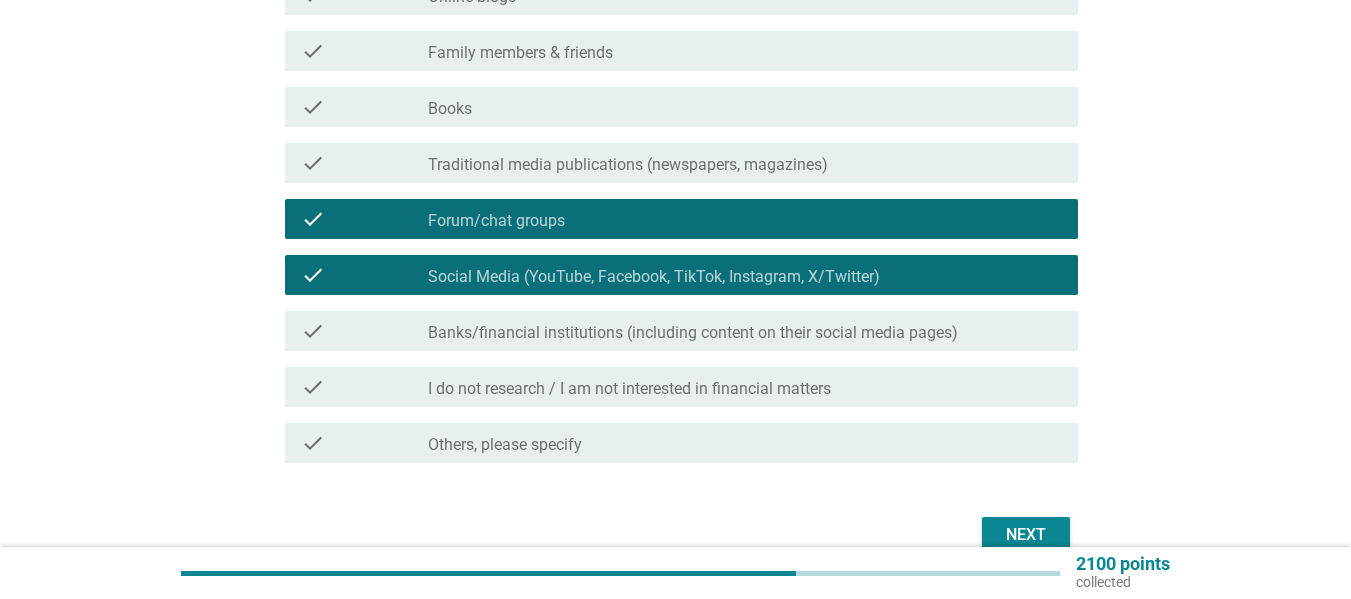 click on "Next" at bounding box center [1026, 535] 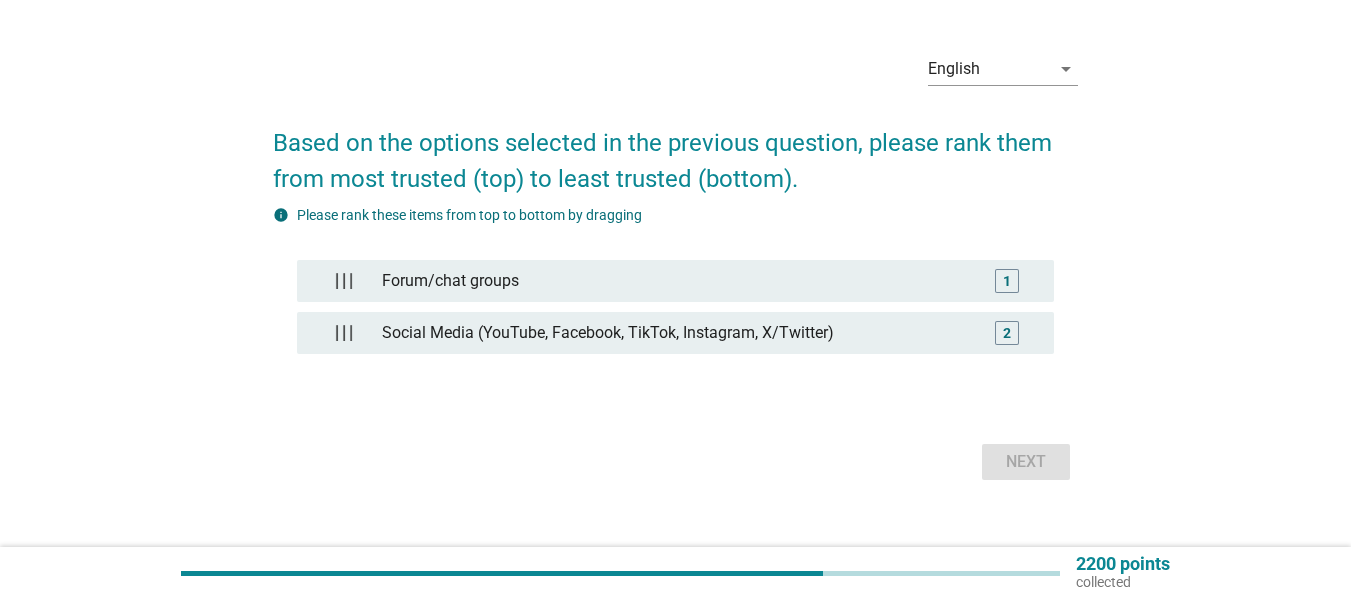 scroll, scrollTop: 82, scrollLeft: 0, axis: vertical 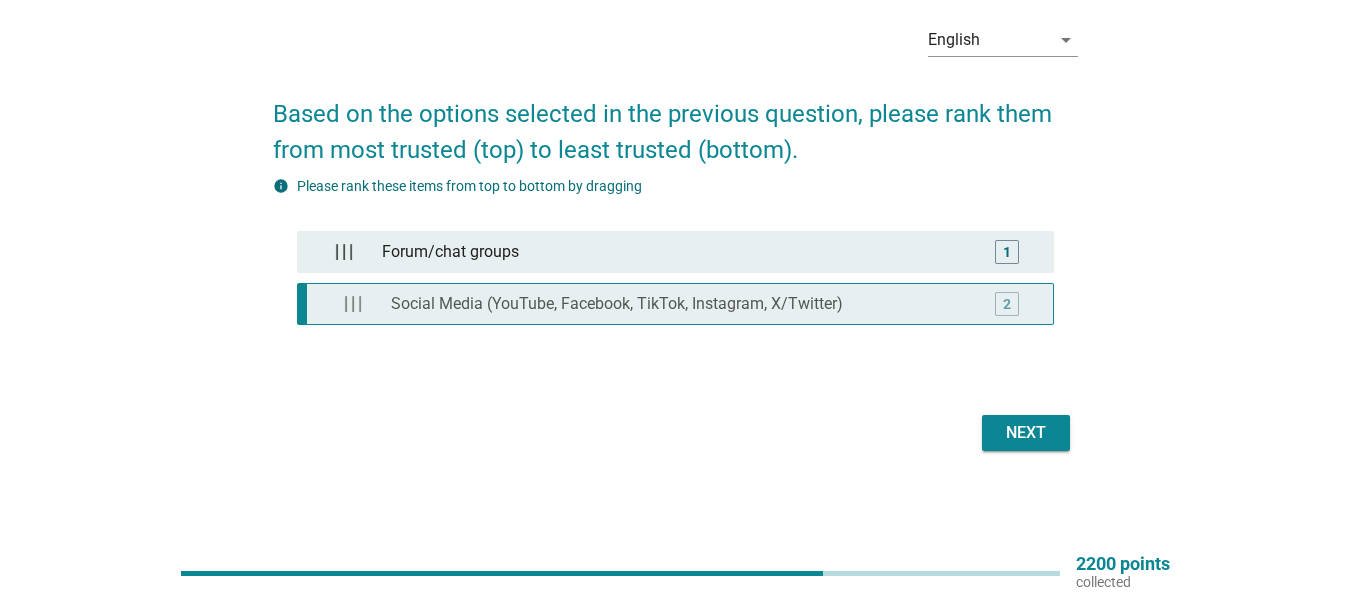 type 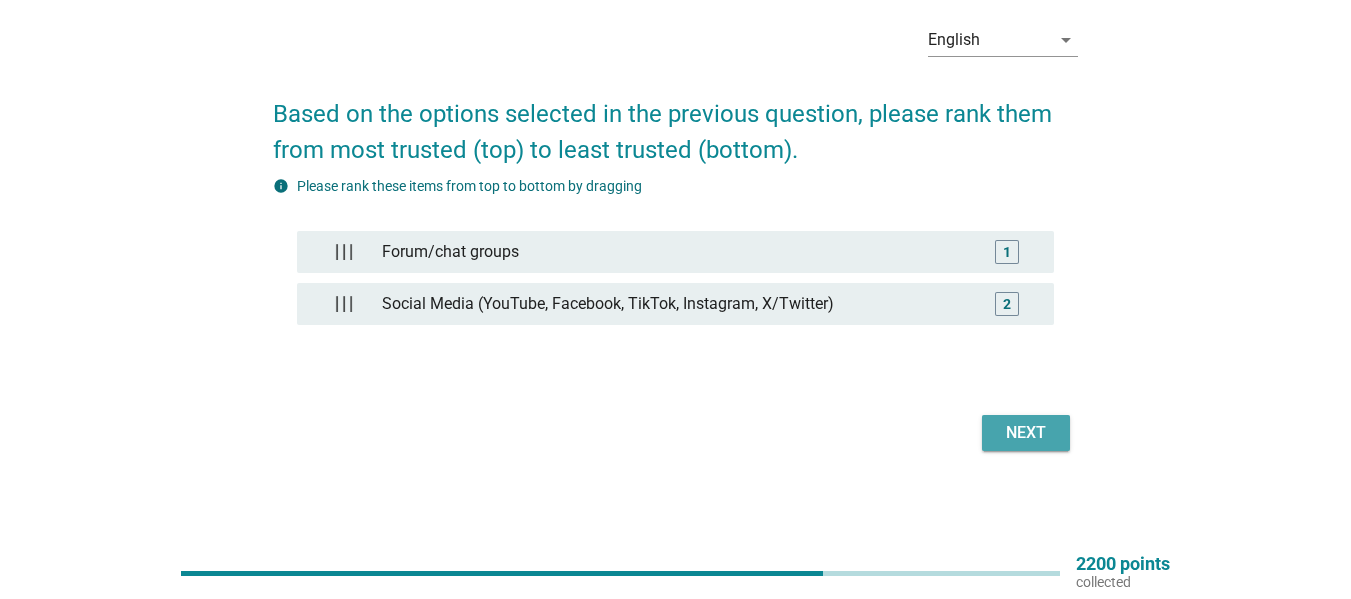 click on "Next" at bounding box center (1026, 433) 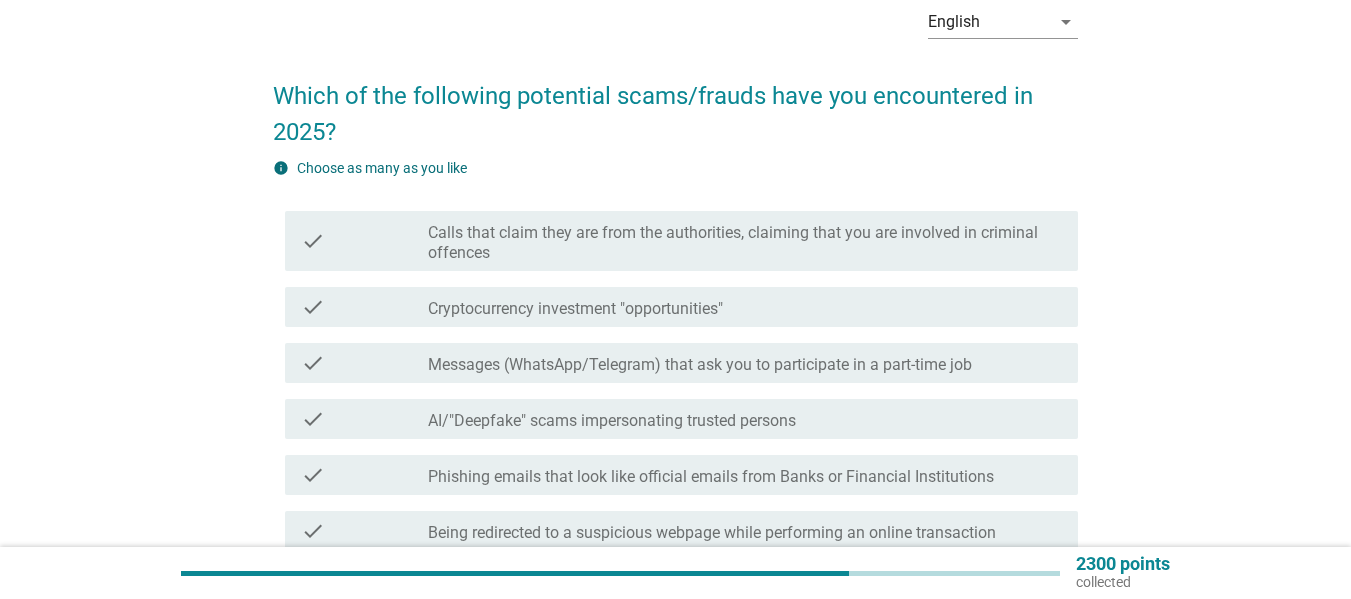 scroll, scrollTop: 200, scrollLeft: 0, axis: vertical 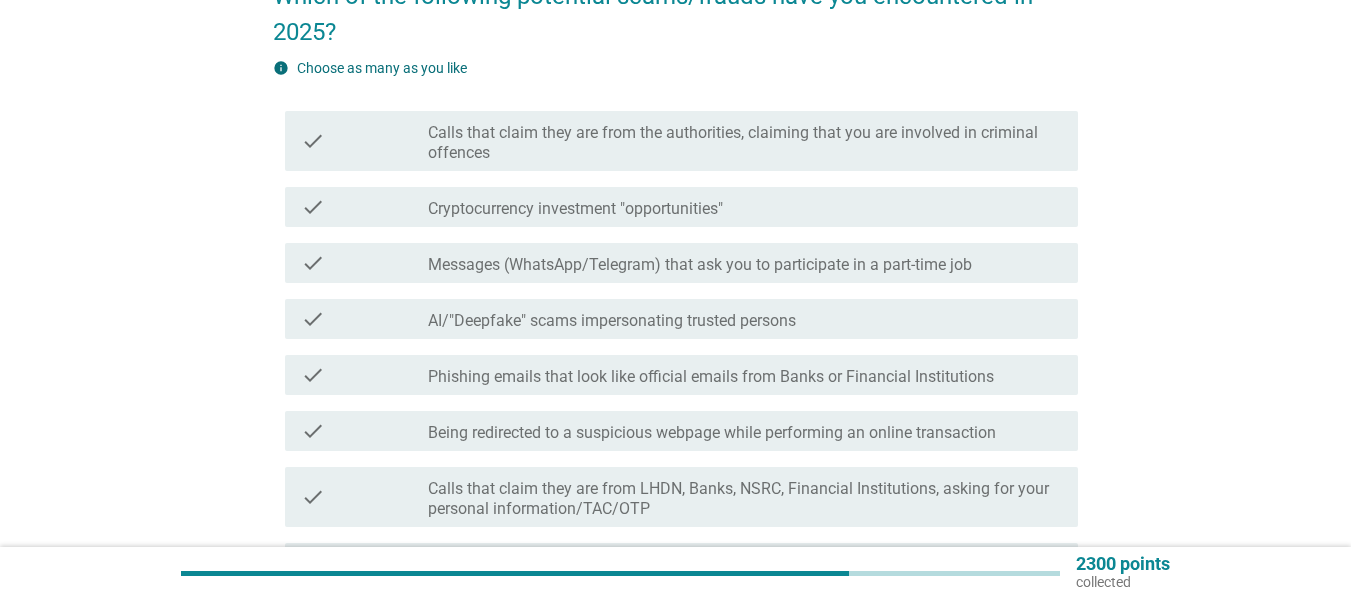 click on "check_box_outline_blank Cryptocurrency investment "opportunities"" at bounding box center (745, 207) 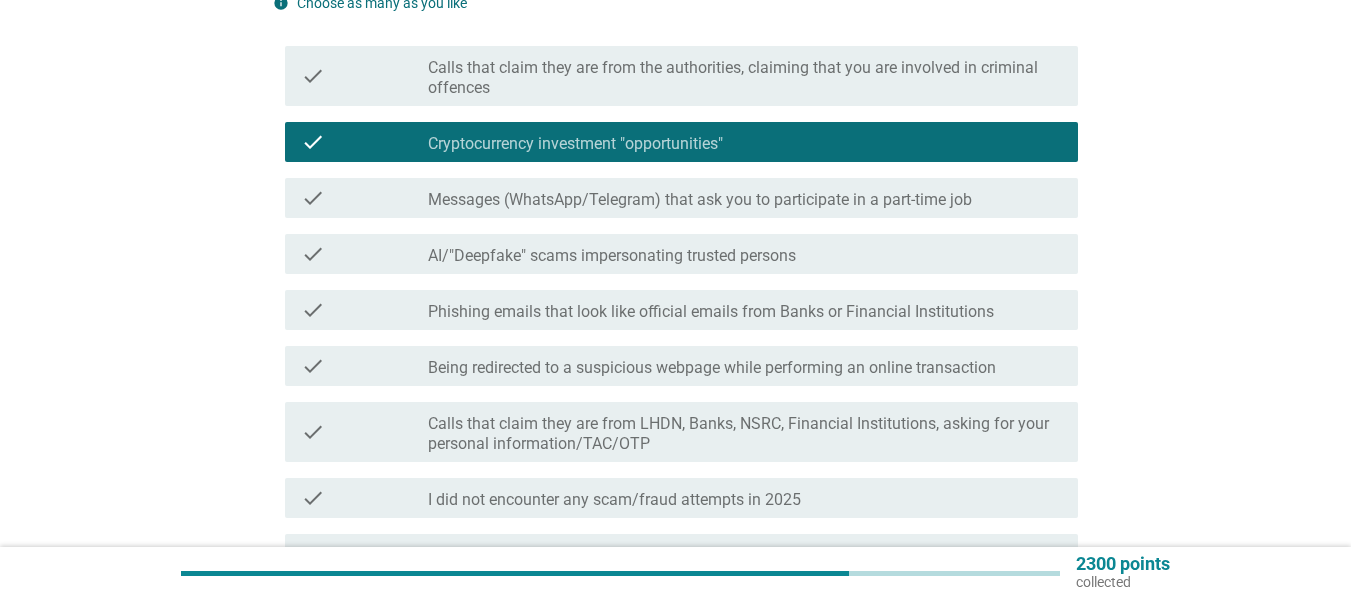 scroll, scrollTop: 300, scrollLeft: 0, axis: vertical 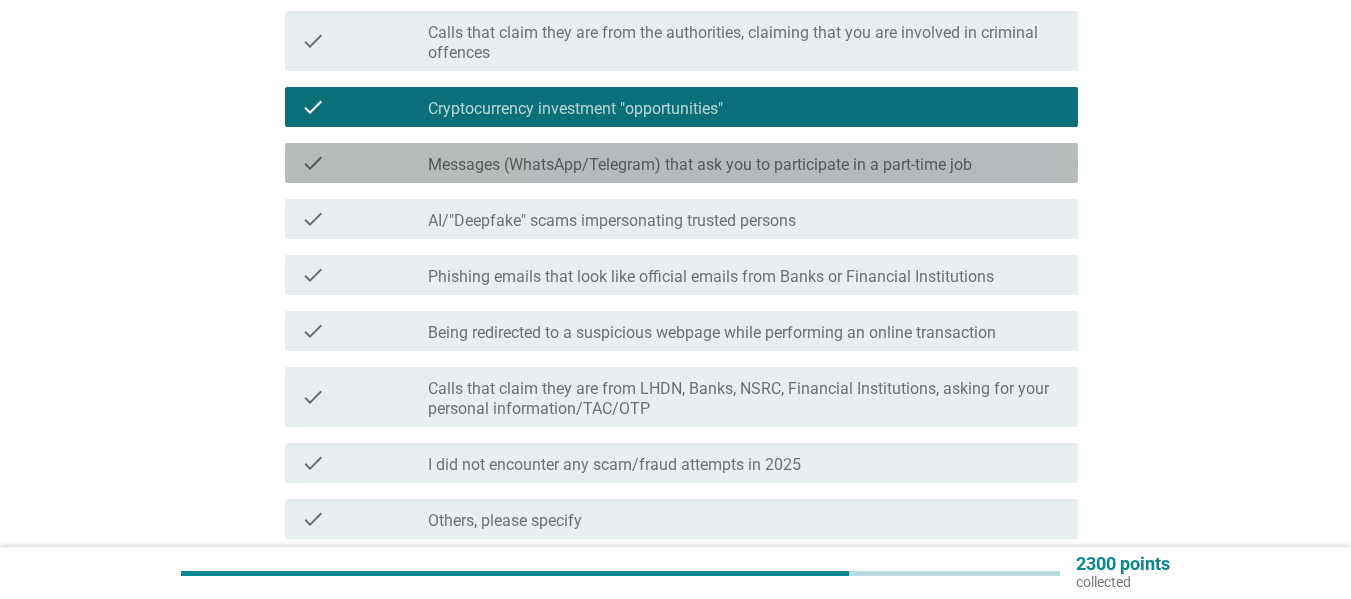 click on "check_box_outline_blank Messages (WhatsApp/Telegram) that ask you to participate in a part-time job" at bounding box center (745, 163) 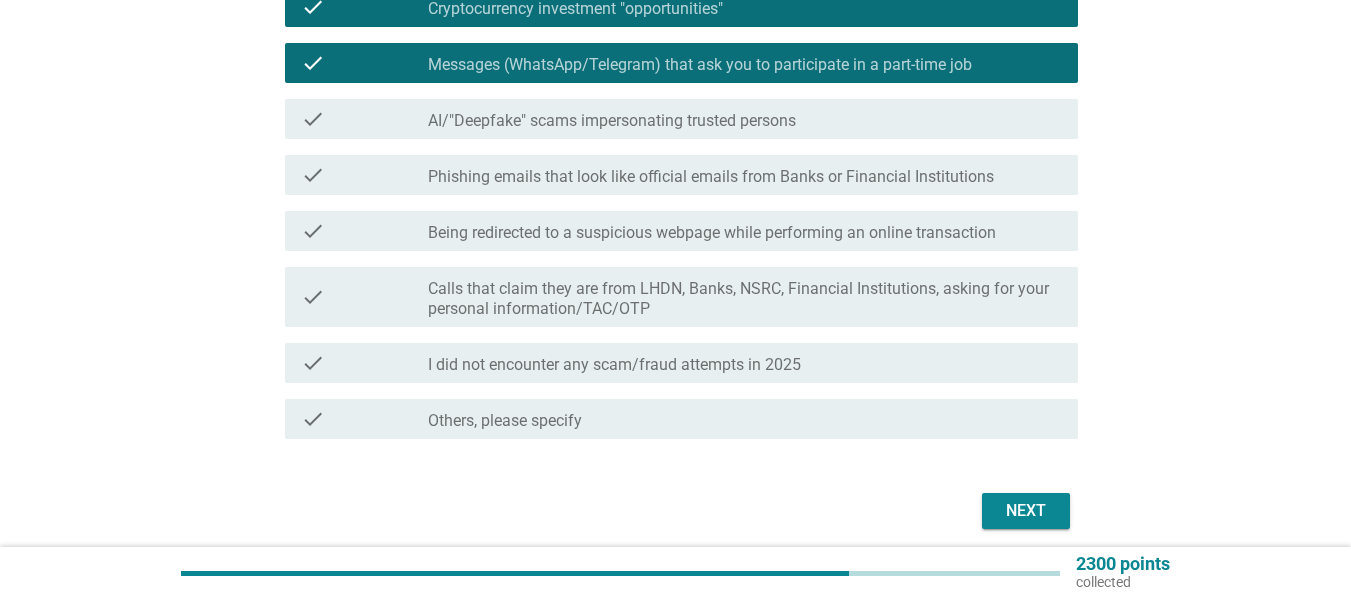 scroll, scrollTop: 478, scrollLeft: 0, axis: vertical 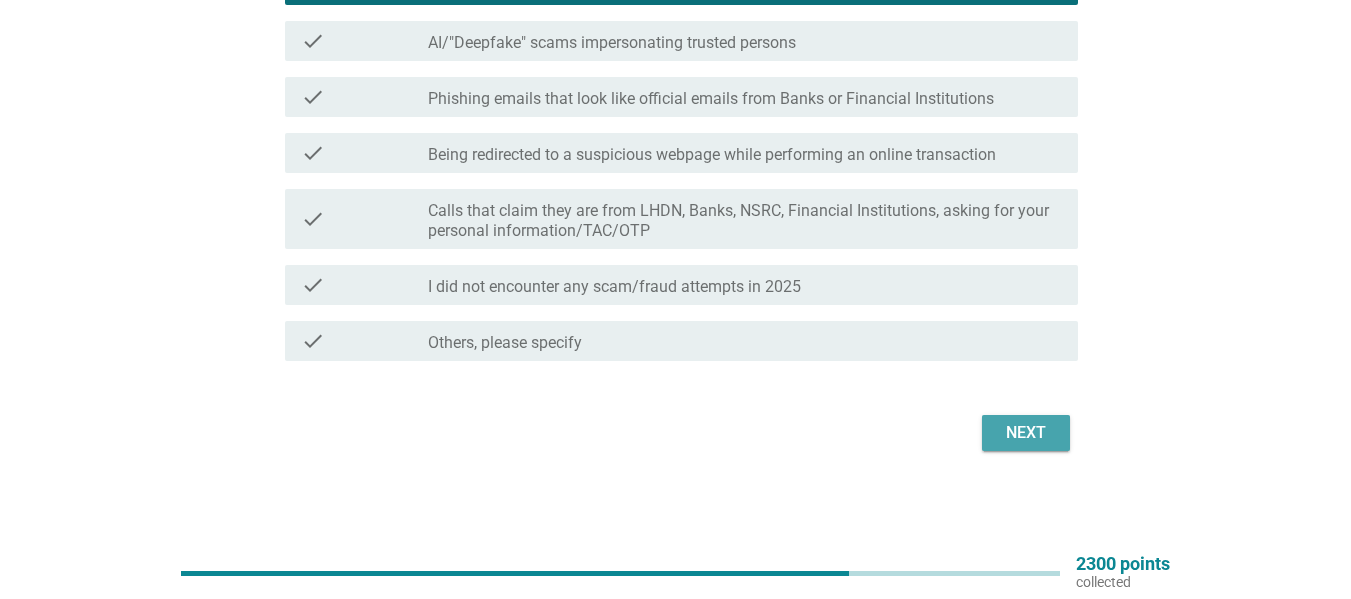 click on "Next" at bounding box center (1026, 433) 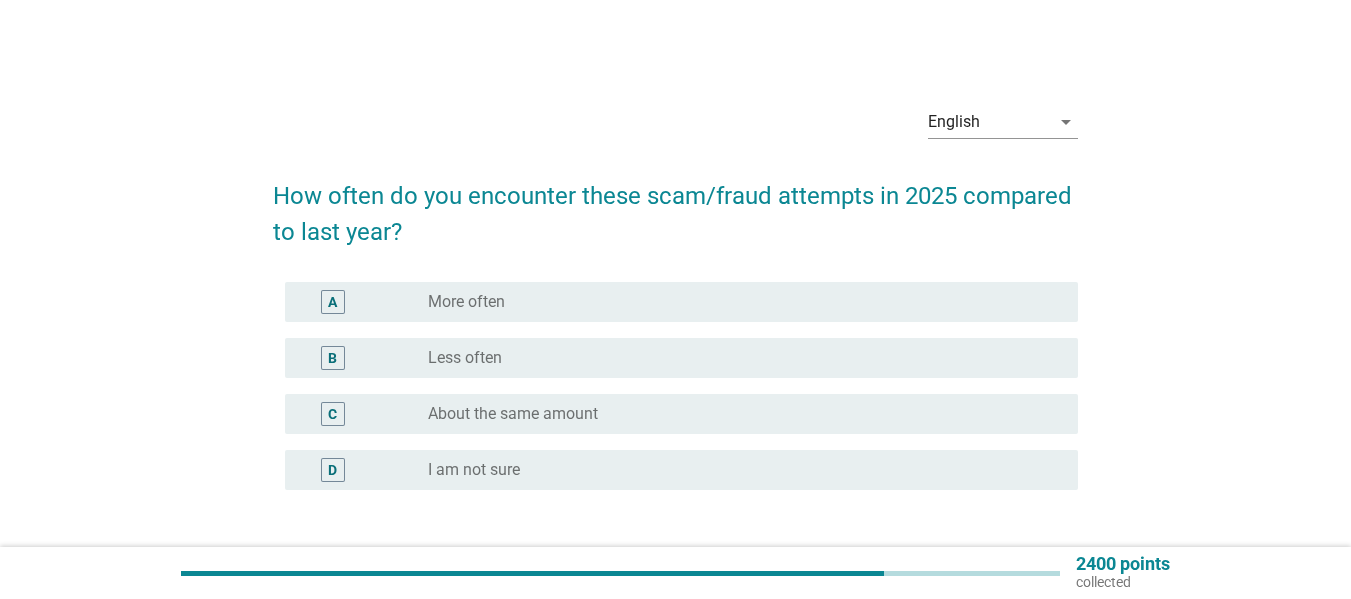 scroll, scrollTop: 100, scrollLeft: 0, axis: vertical 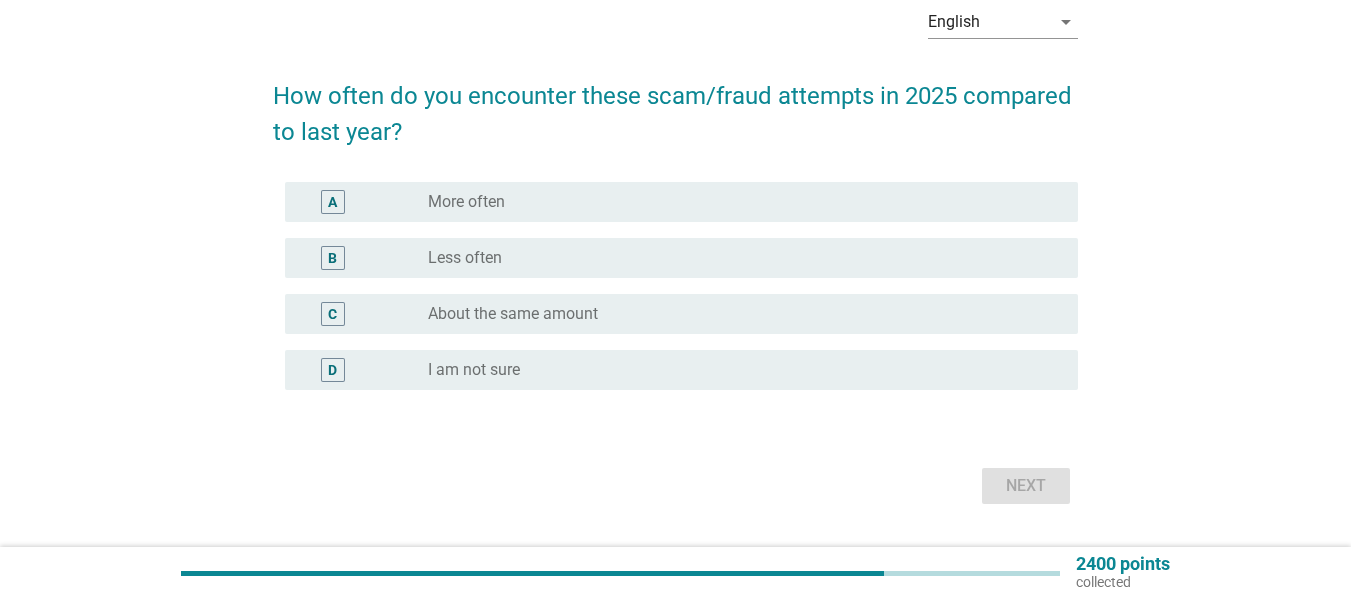 click on "radio_button_unchecked More often" at bounding box center [737, 202] 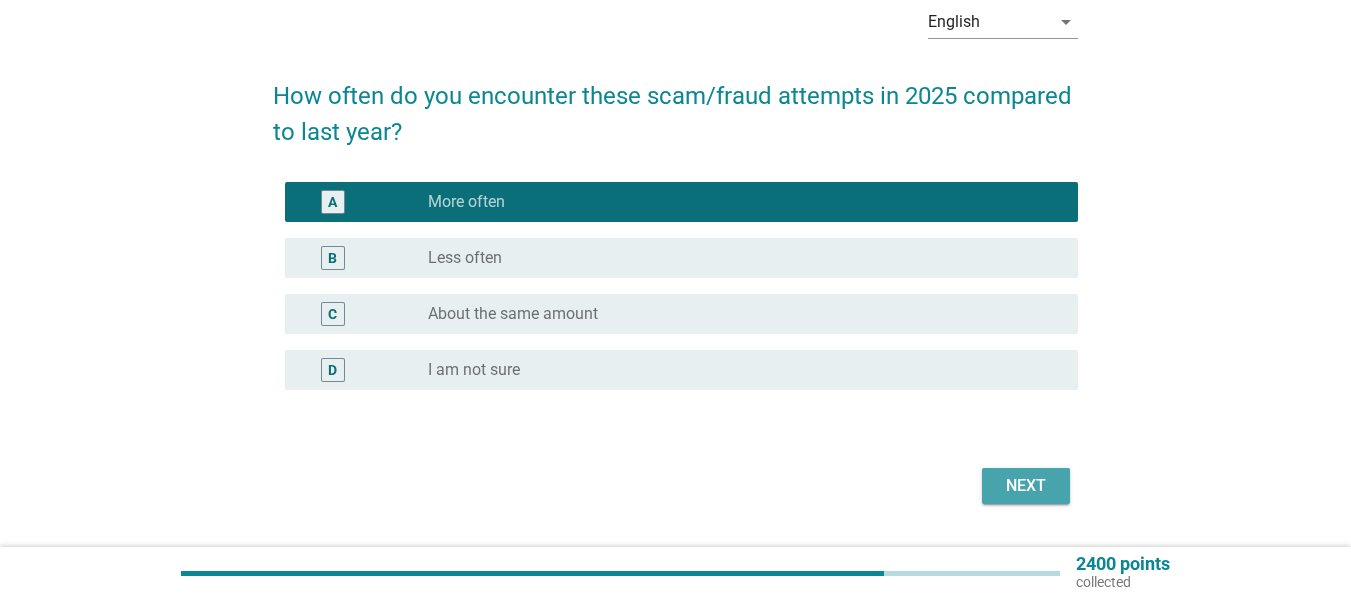 click on "Next" at bounding box center (1026, 486) 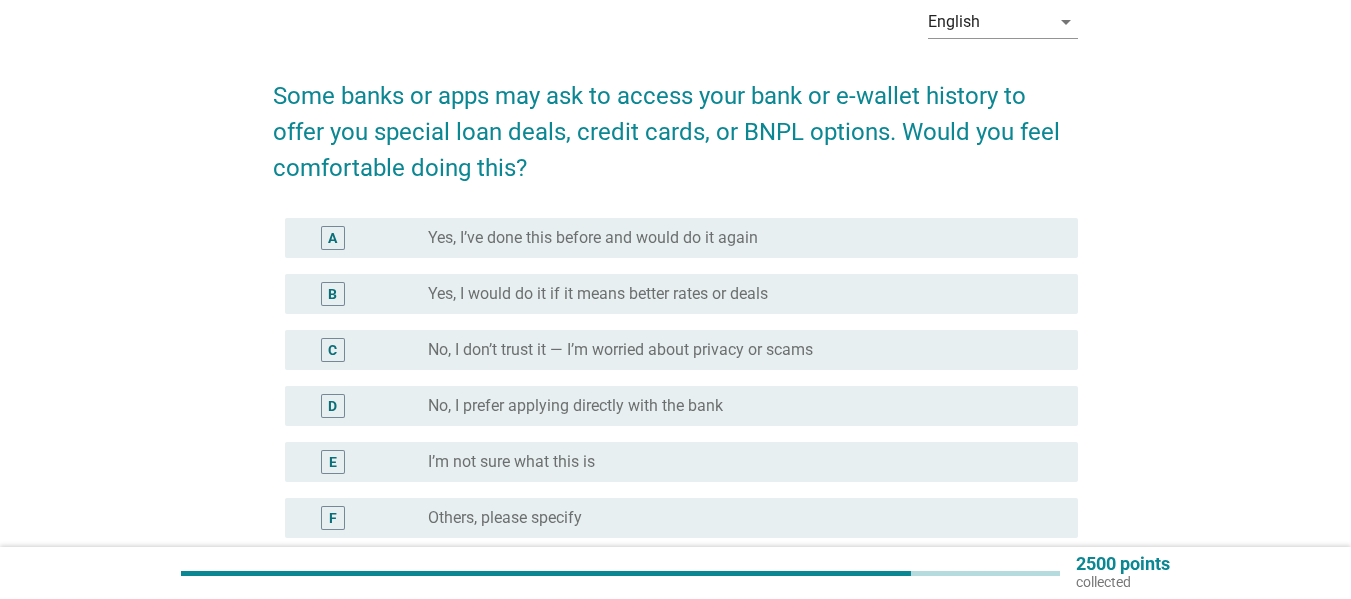 scroll, scrollTop: 200, scrollLeft: 0, axis: vertical 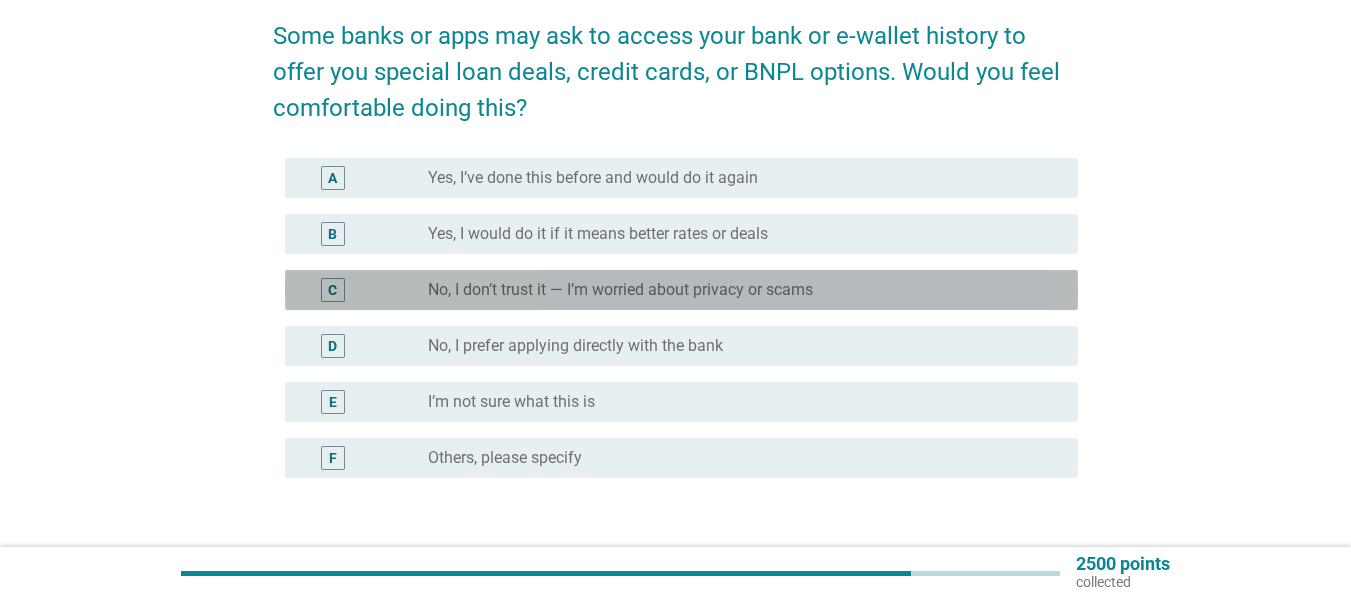 click on "radio_button_unchecked No, I don’t trust it — I’m worried about privacy or scams" at bounding box center (737, 290) 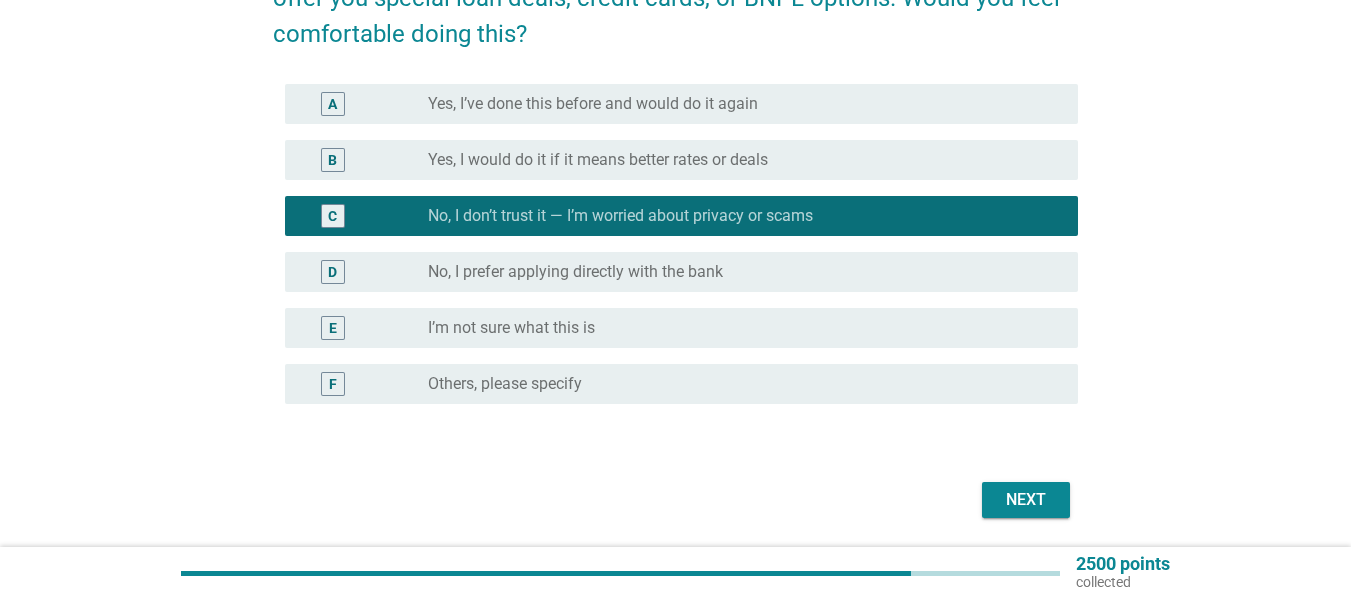 scroll, scrollTop: 260, scrollLeft: 0, axis: vertical 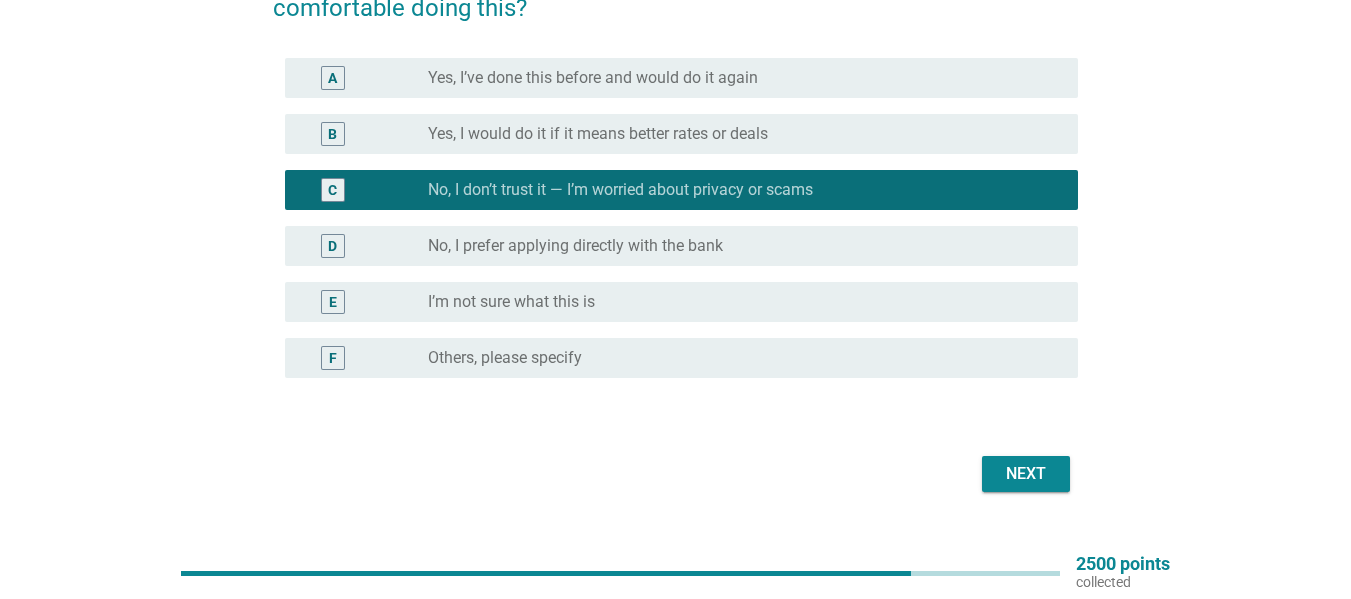 click on "Next" at bounding box center [1026, 474] 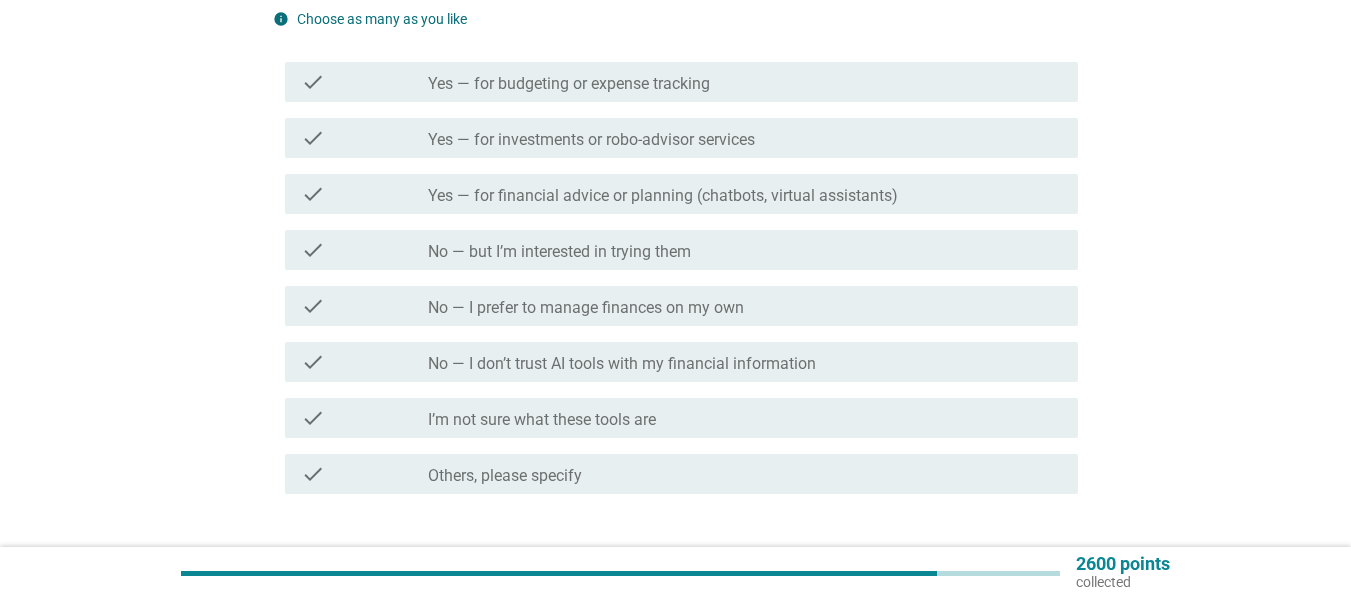 scroll, scrollTop: 300, scrollLeft: 0, axis: vertical 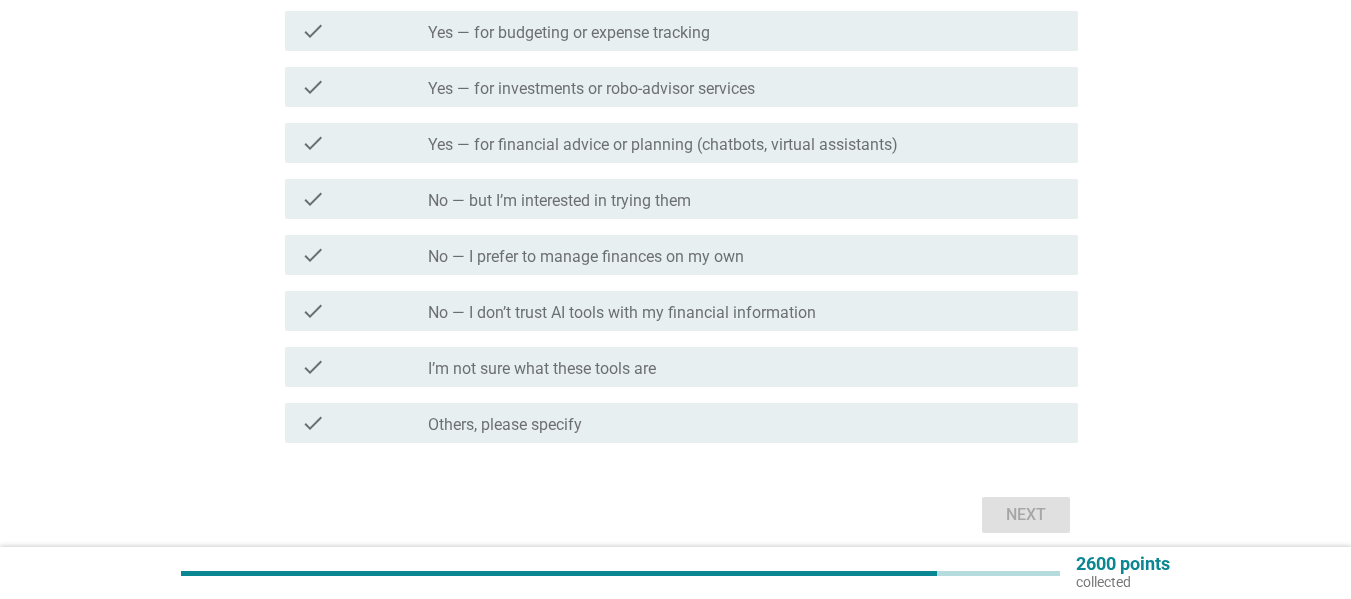click on "check     check_box_outline_blank No — but I’m interested in trying them" at bounding box center [681, 199] 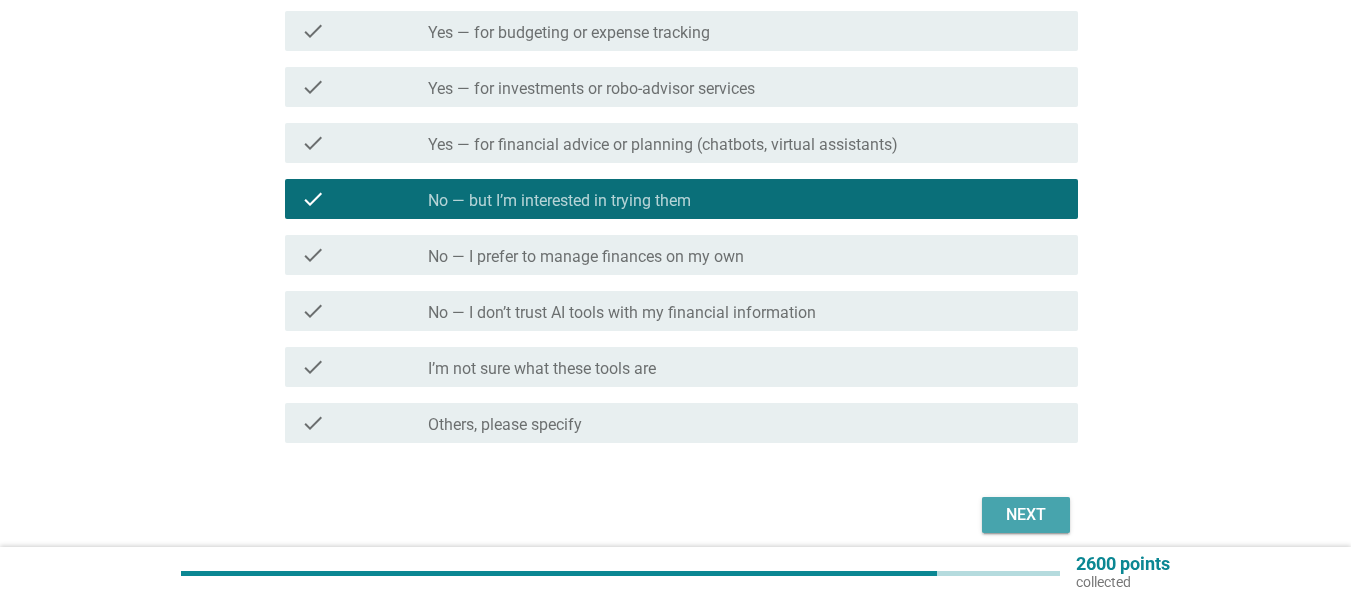 click on "Next" at bounding box center [1026, 515] 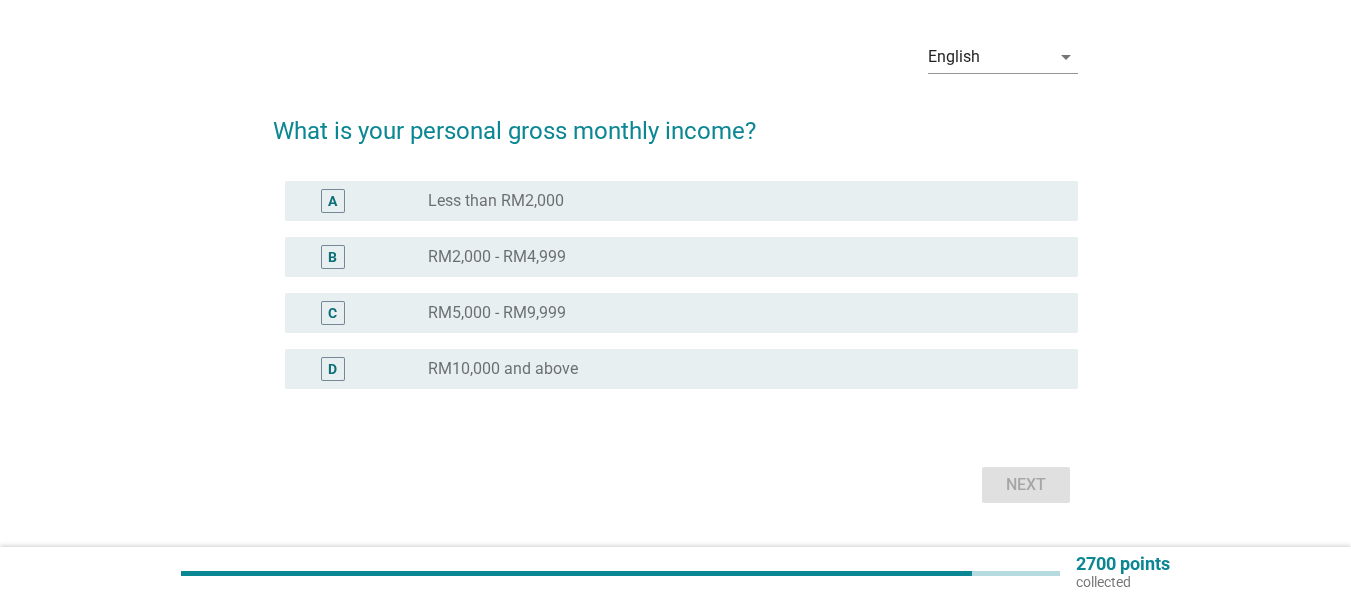 scroll, scrollTop: 100, scrollLeft: 0, axis: vertical 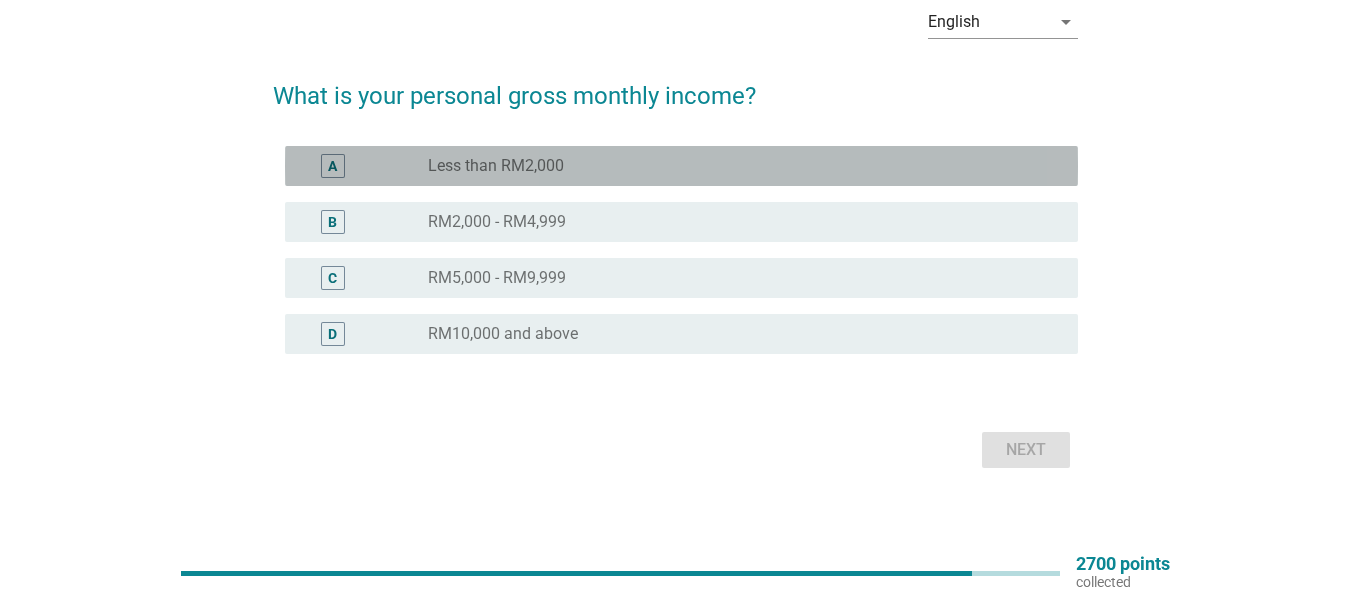 click on "radio_button_unchecked Less than RM2,000" at bounding box center (737, 166) 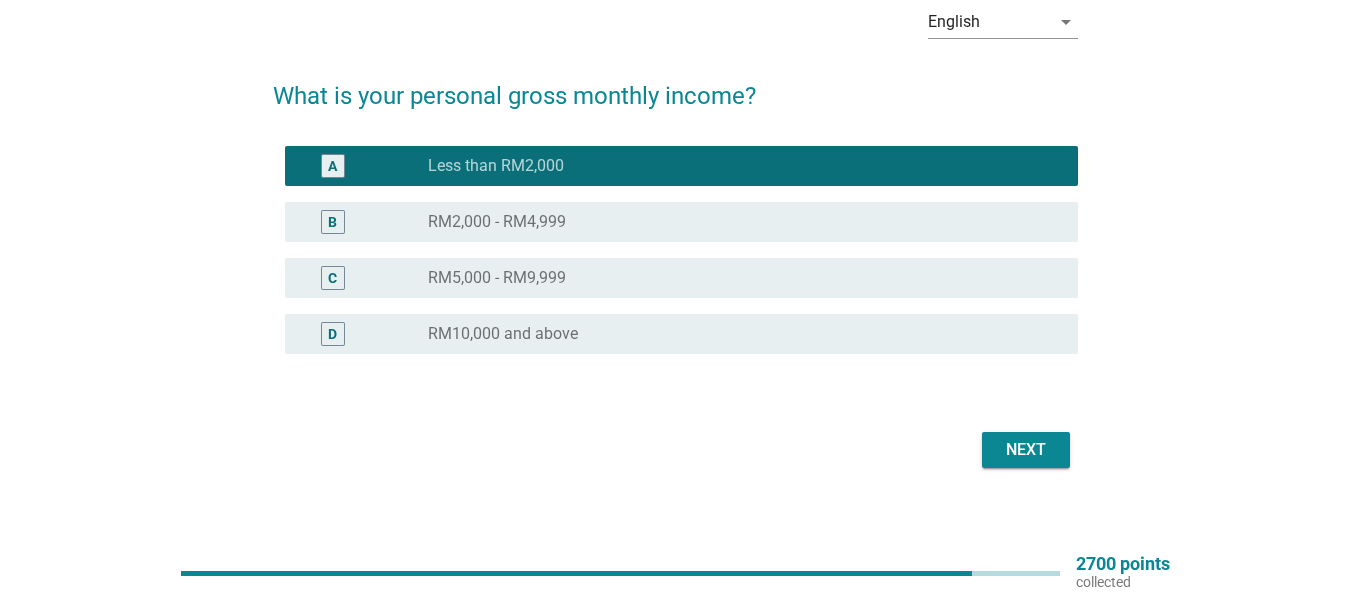 click on "Next" at bounding box center [1026, 450] 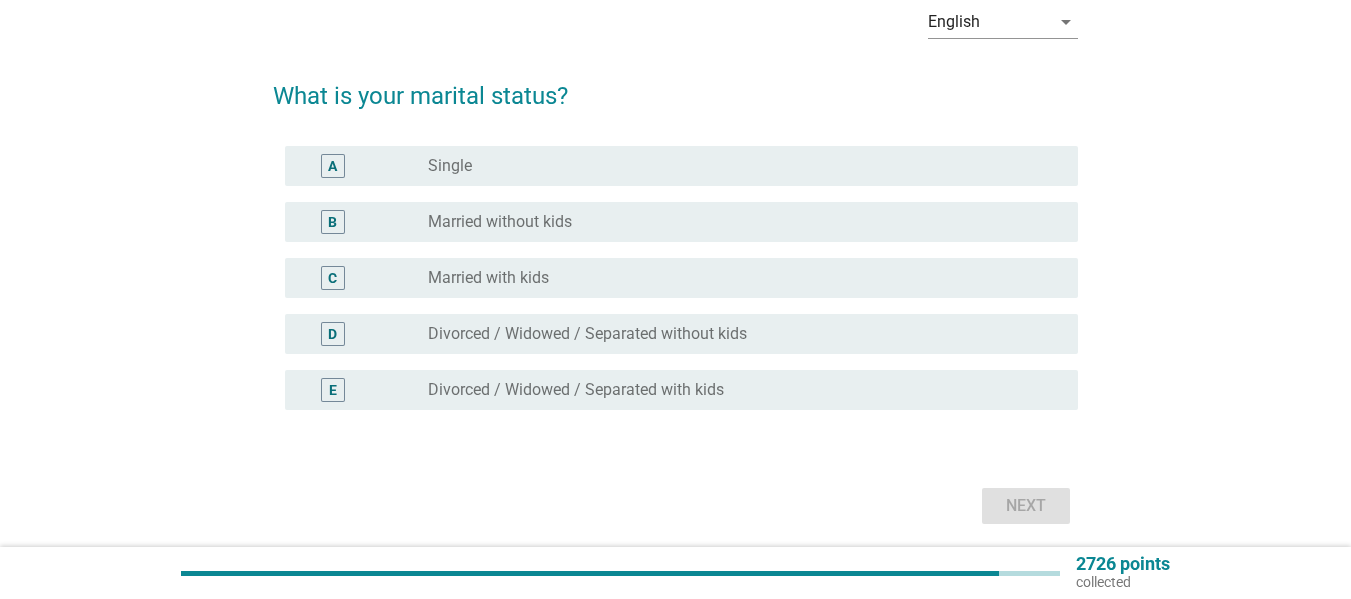 scroll, scrollTop: 0, scrollLeft: 0, axis: both 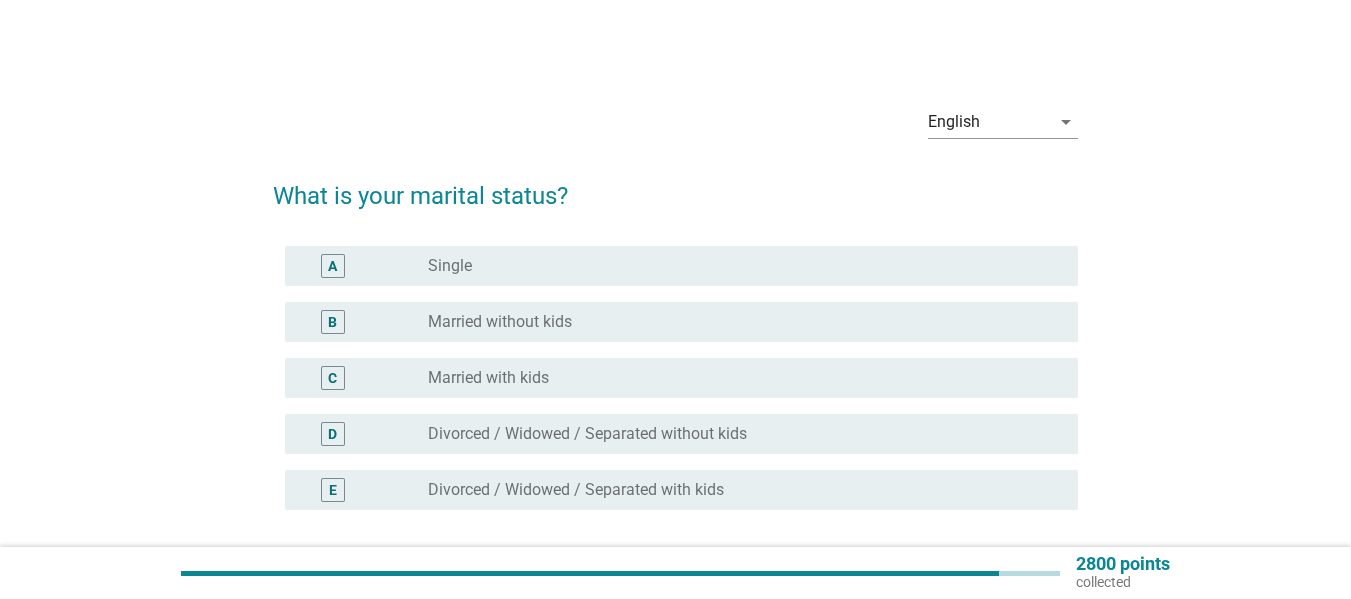 click on "radio_button_unchecked Married without kids" at bounding box center [737, 322] 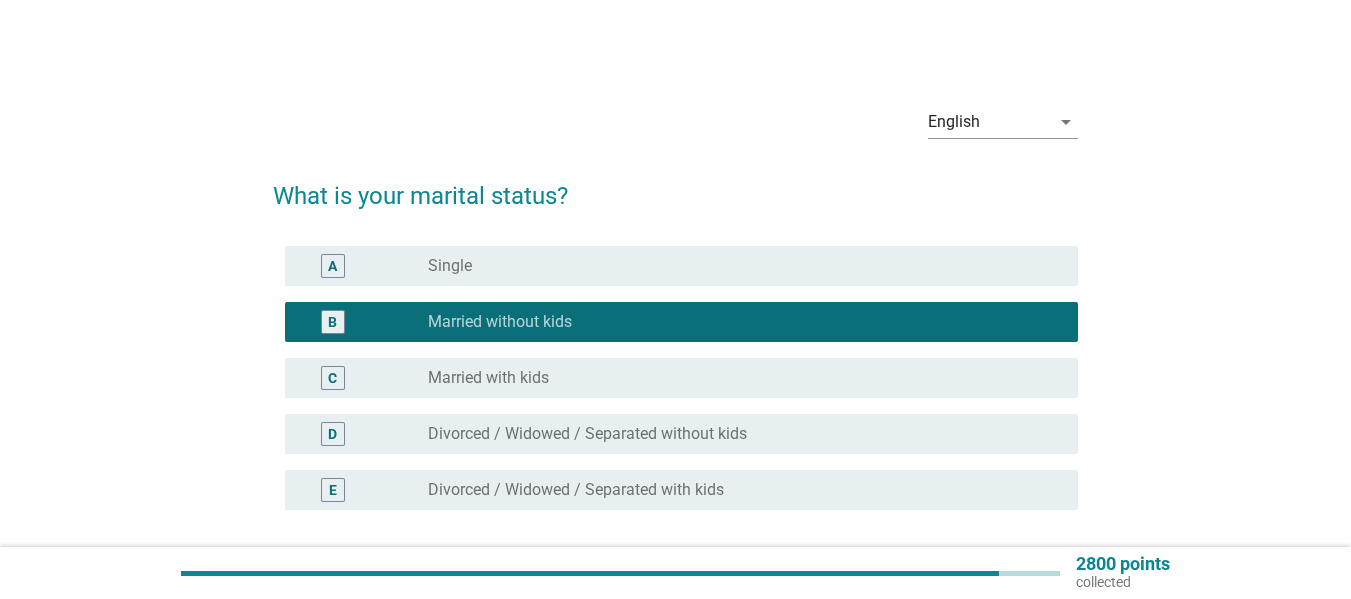 scroll, scrollTop: 173, scrollLeft: 0, axis: vertical 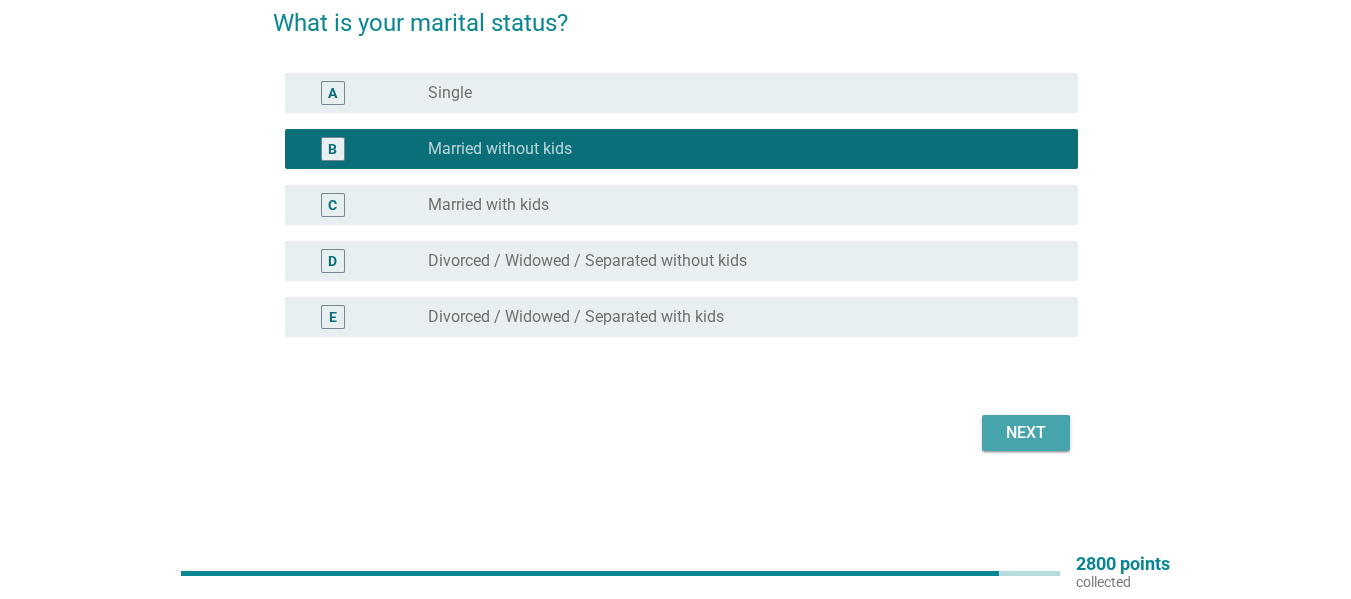 click on "Next" at bounding box center [1026, 433] 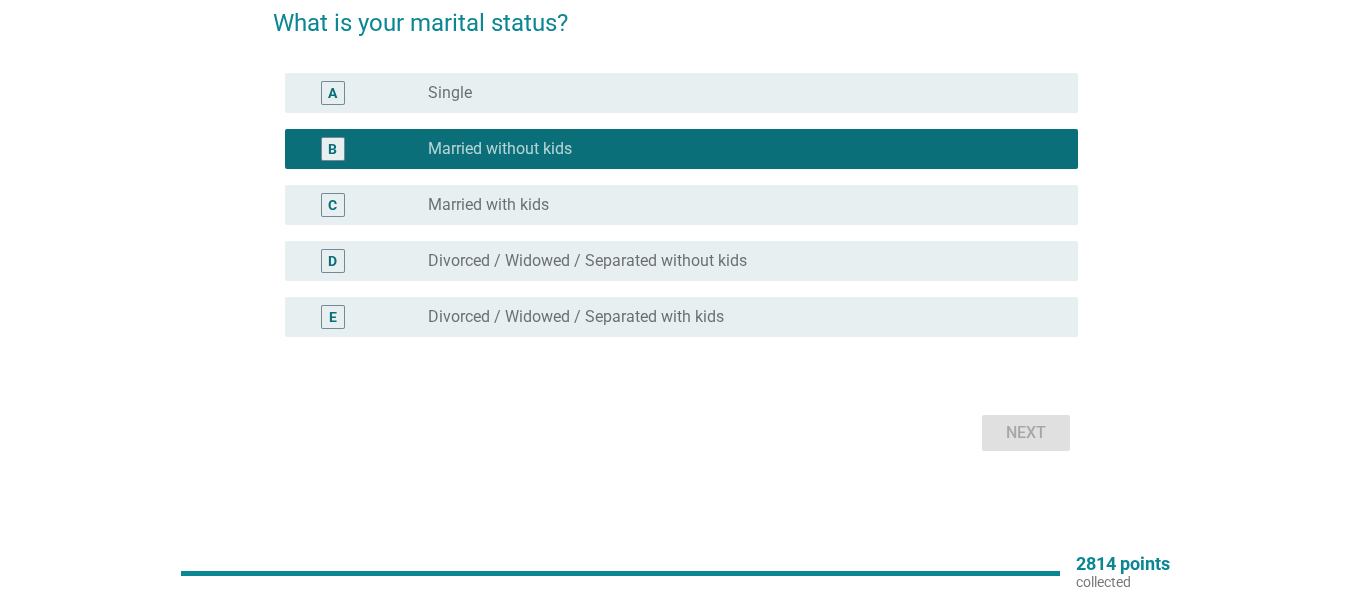 scroll, scrollTop: 0, scrollLeft: 0, axis: both 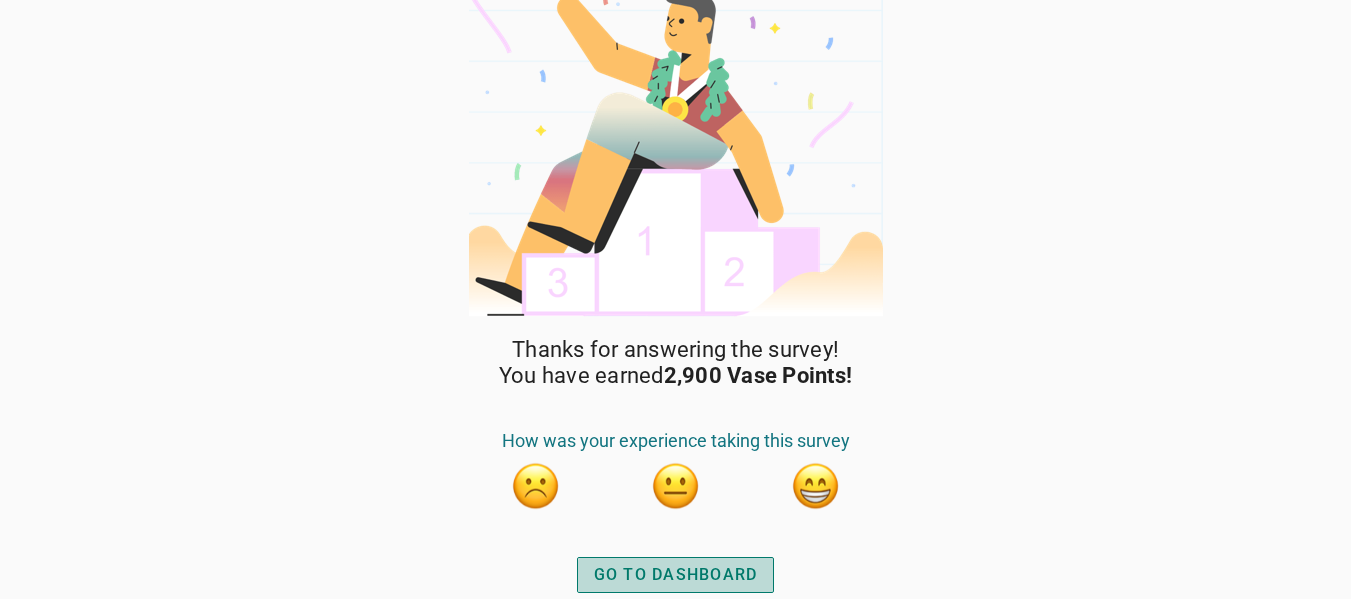 click on "GO TO DASHBOARD" at bounding box center [676, 575] 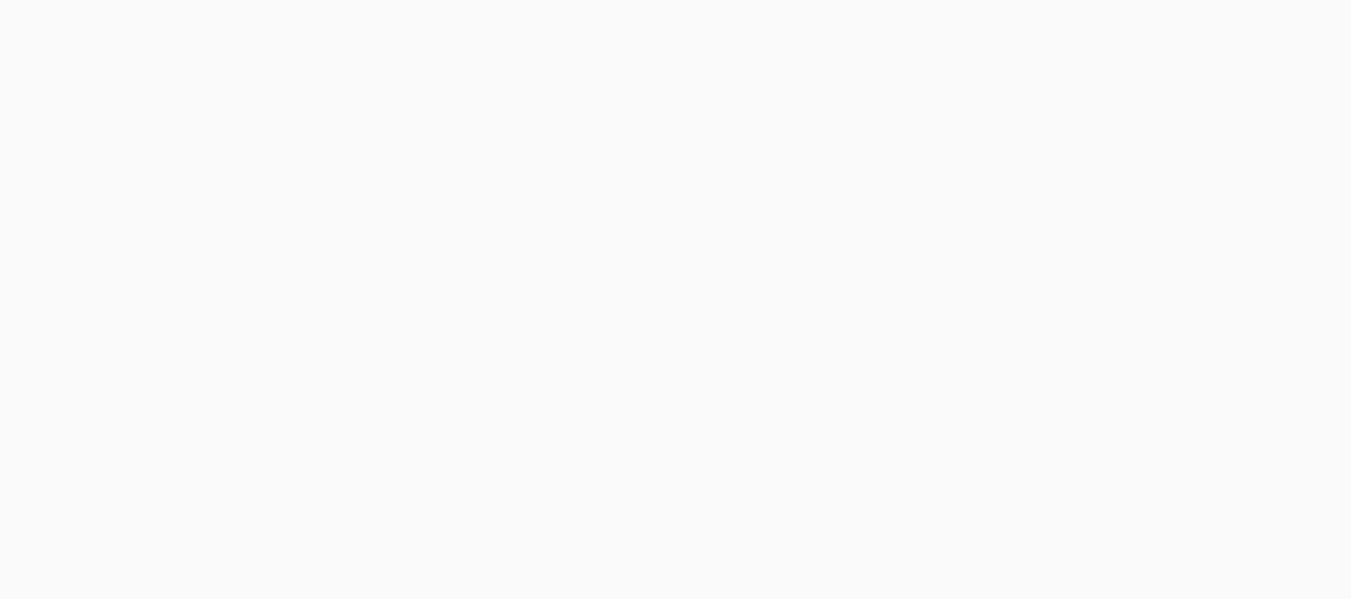 scroll, scrollTop: 0, scrollLeft: 0, axis: both 